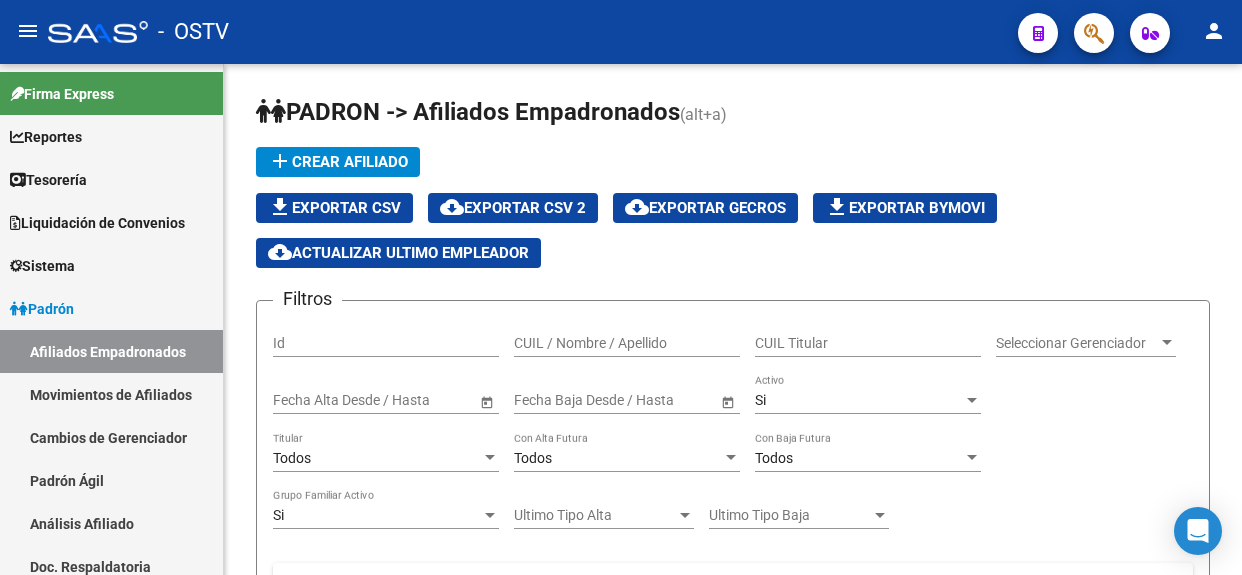 scroll, scrollTop: 0, scrollLeft: 0, axis: both 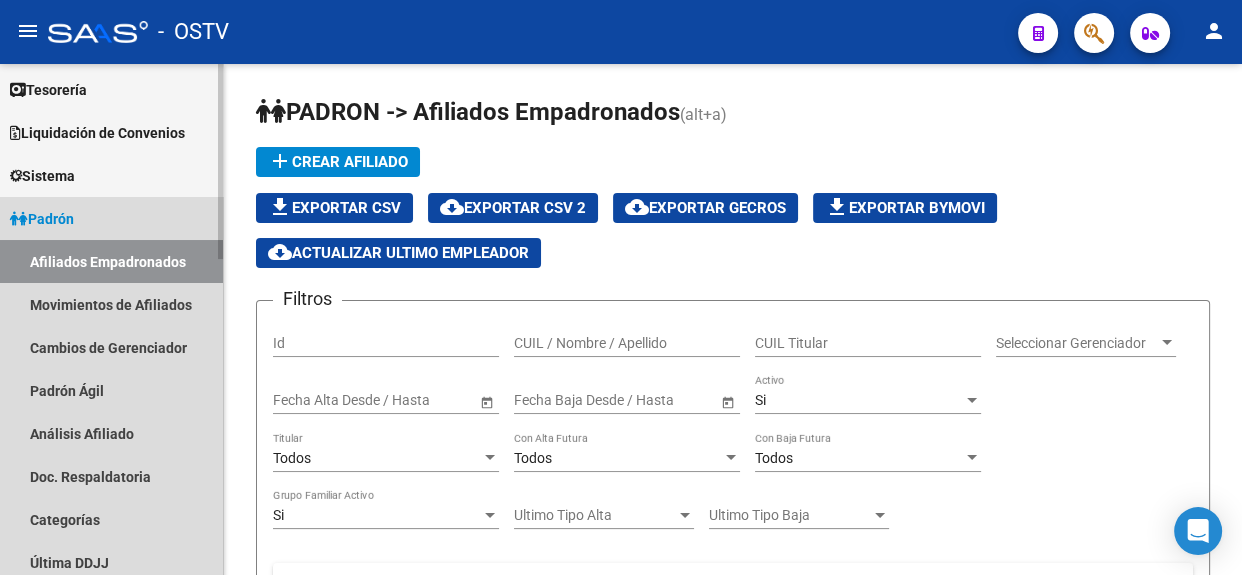 click on "Padrón" at bounding box center [111, 218] 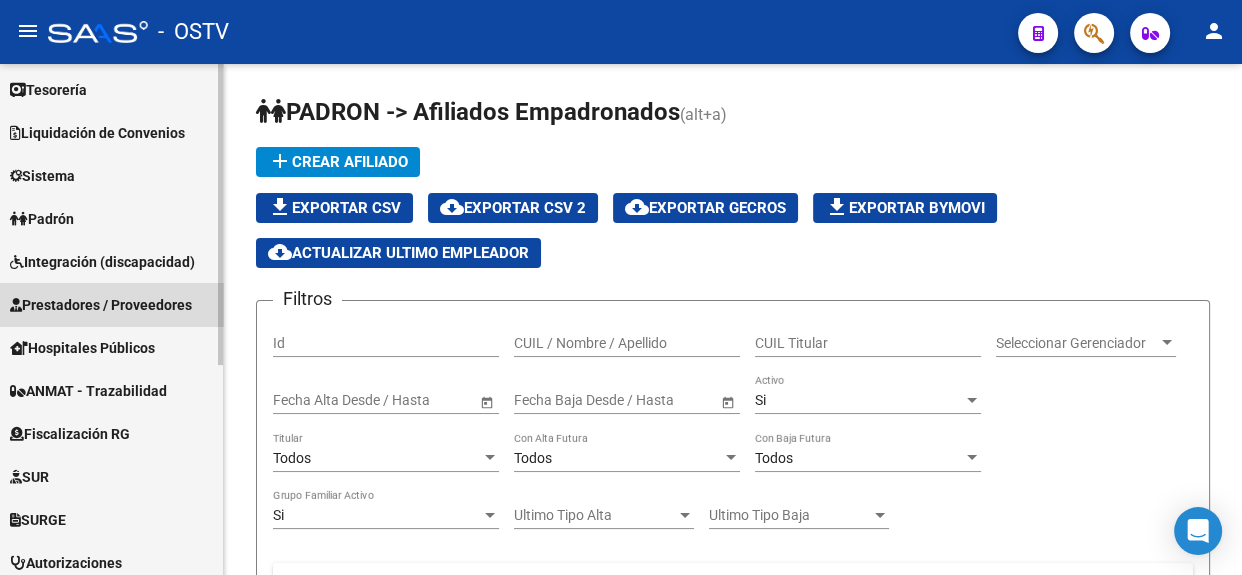 click on "Prestadores / Proveedores" at bounding box center [111, 304] 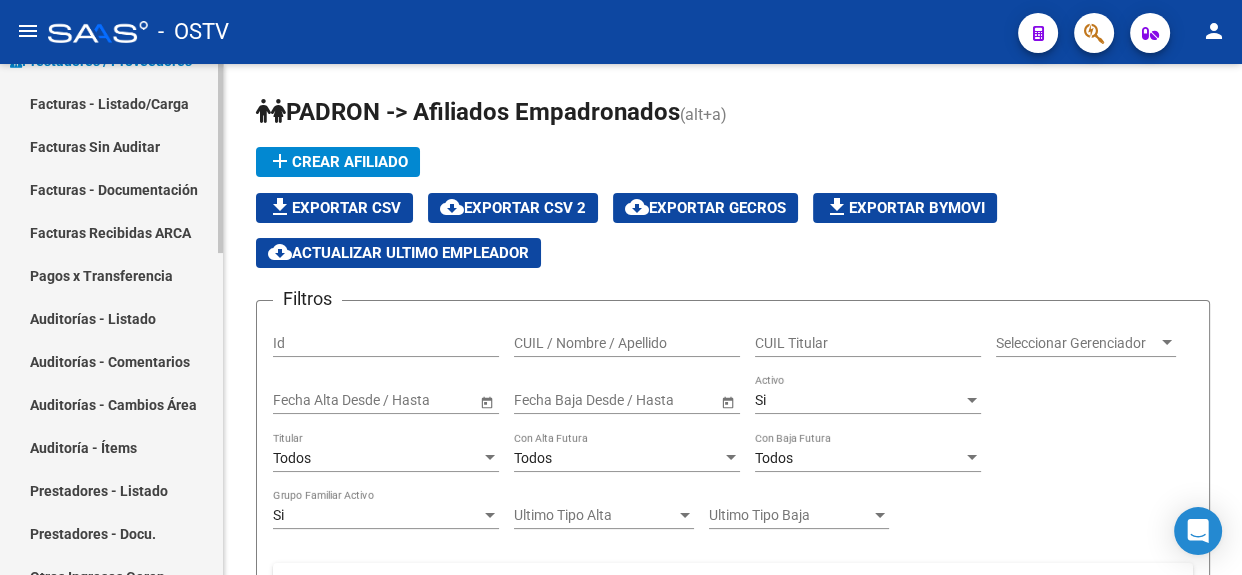 scroll, scrollTop: 337, scrollLeft: 0, axis: vertical 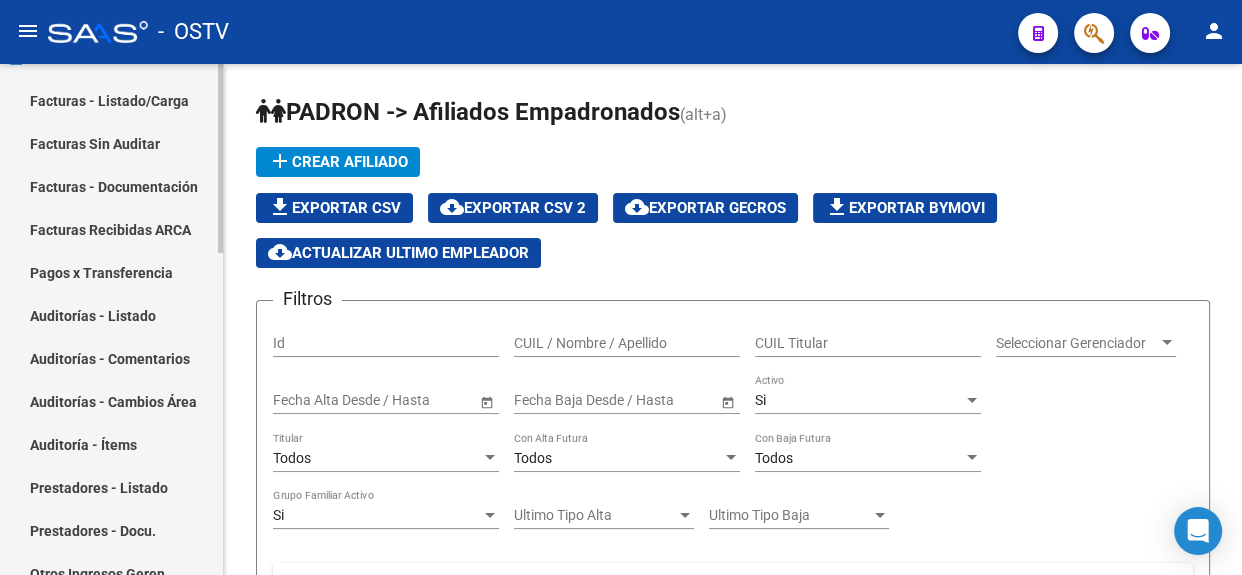 click 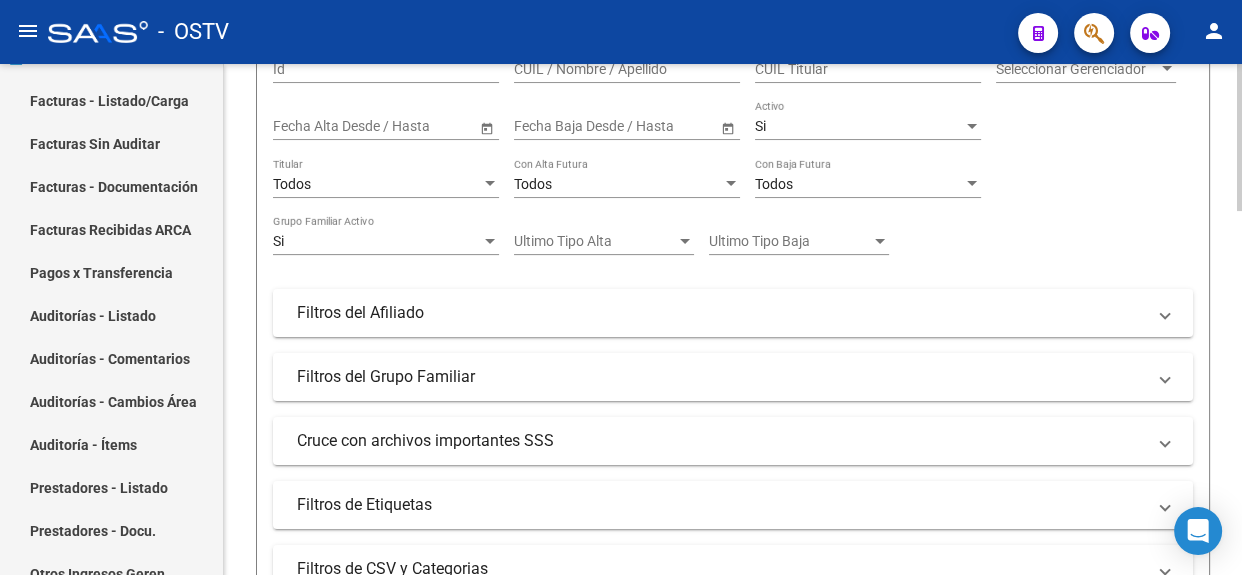 scroll, scrollTop: 0, scrollLeft: 0, axis: both 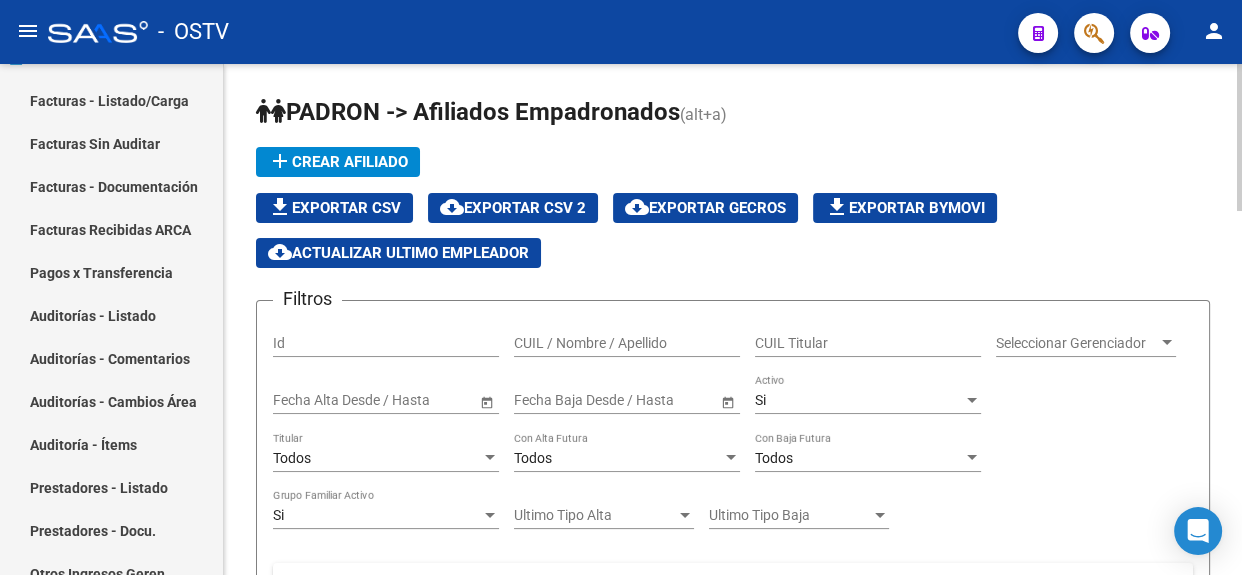 click 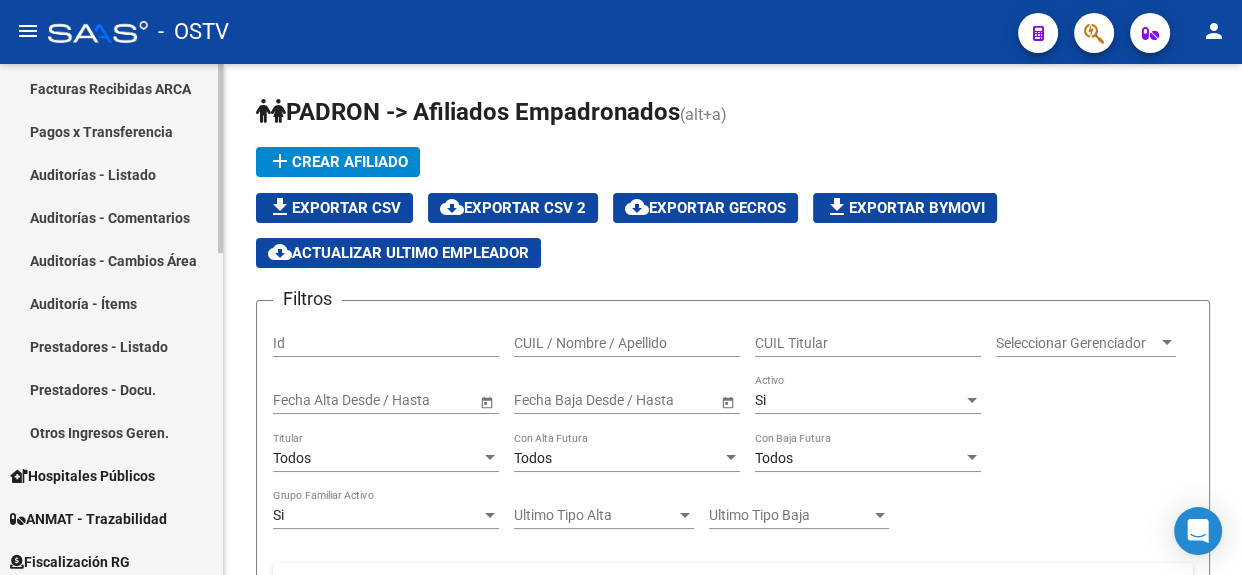 scroll, scrollTop: 480, scrollLeft: 0, axis: vertical 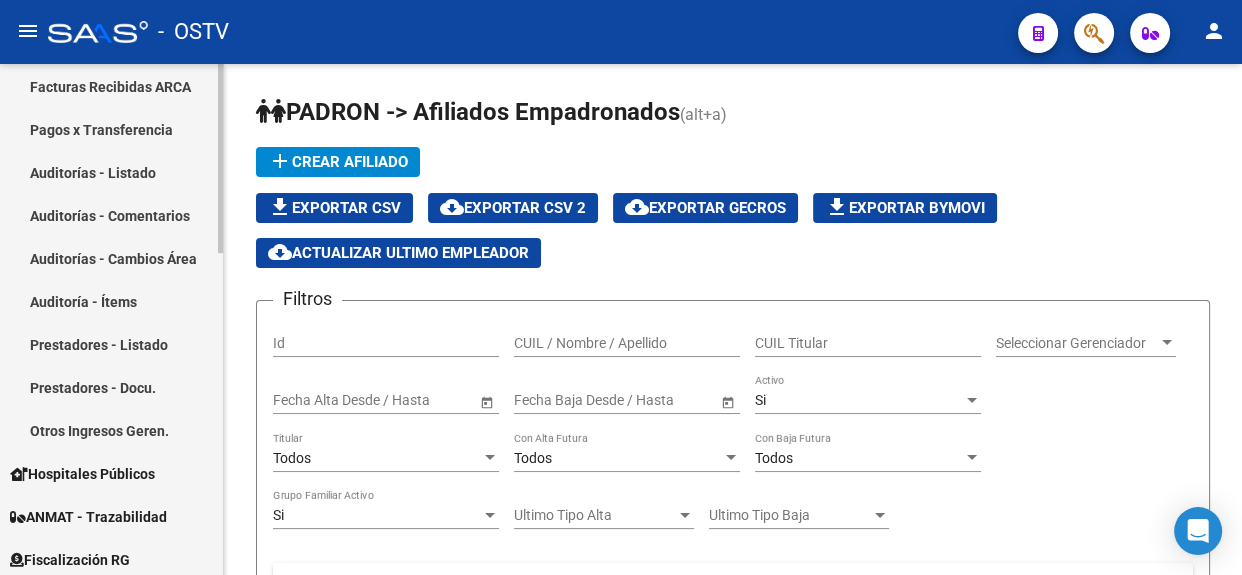 click on "Firma Express     Reportes Tablero de Control Ingresos Percibidos Análisis de todos los conceptos (histórico) Análisis de todos los conceptos detalle (mensual) Apertura de Transferencias Reales (histórico) Análisis Ingresos RG por CUIT (mensual) Imputación de Códigos Ingresos Devengados Análisis Histórico Detalles Transferencias RG sin DDJJ Detalles por CUIL RG Detalles - MT/PD MT morosos Egresos Devengados Comprobantes Recibidos Facturación Apócrifa Auditorías x Área Auditorías x Usuario Ítems de Auditorías x Usuario SUR Expedientes Internos Movimiento de Expte. SSS Padrón Traspasos x O.S. Traspasos x Gerenciador Traspasos x Provincia Nuevos Aportantes Métricas - Padrón SSS Métricas - Crecimiento Población Tesorería Cheques Emitidos Transferencias Bancarias Realizadas    Tesorería Extractos Procesados (csv) Extractos Originales (pdf) Otros Ingresos Cheques Emitidos Pendientes de Depósito Cheques Depositados Histórico Auditorías Confirmadas    Liquidación de Convenios Bancos" at bounding box center (114, 276) 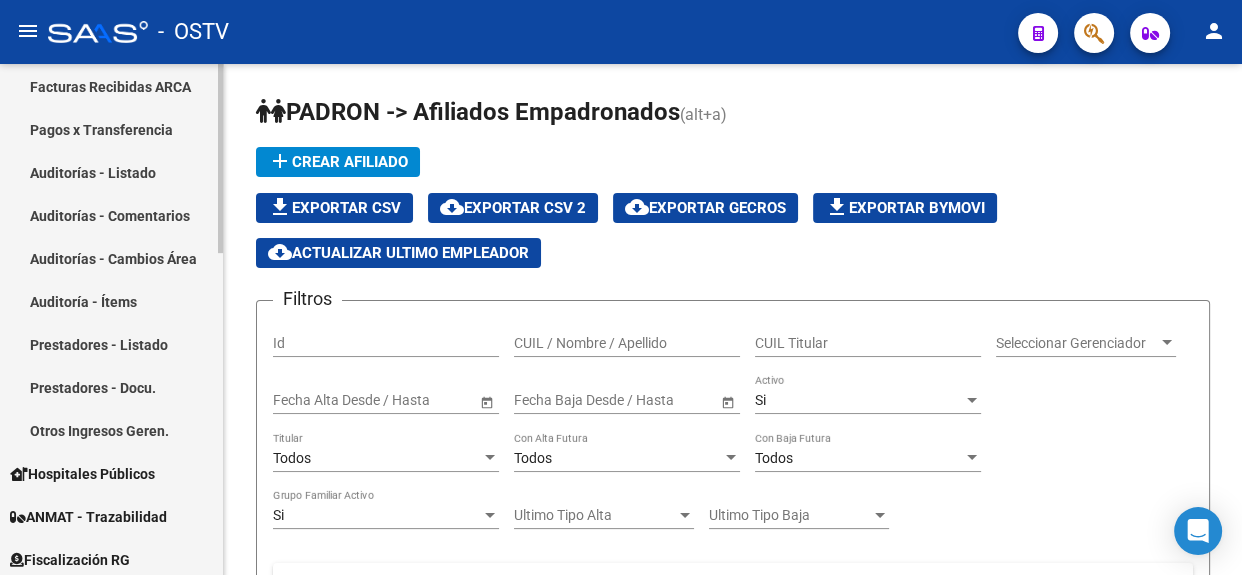 click on "Pagos x Transferencia" at bounding box center (111, 129) 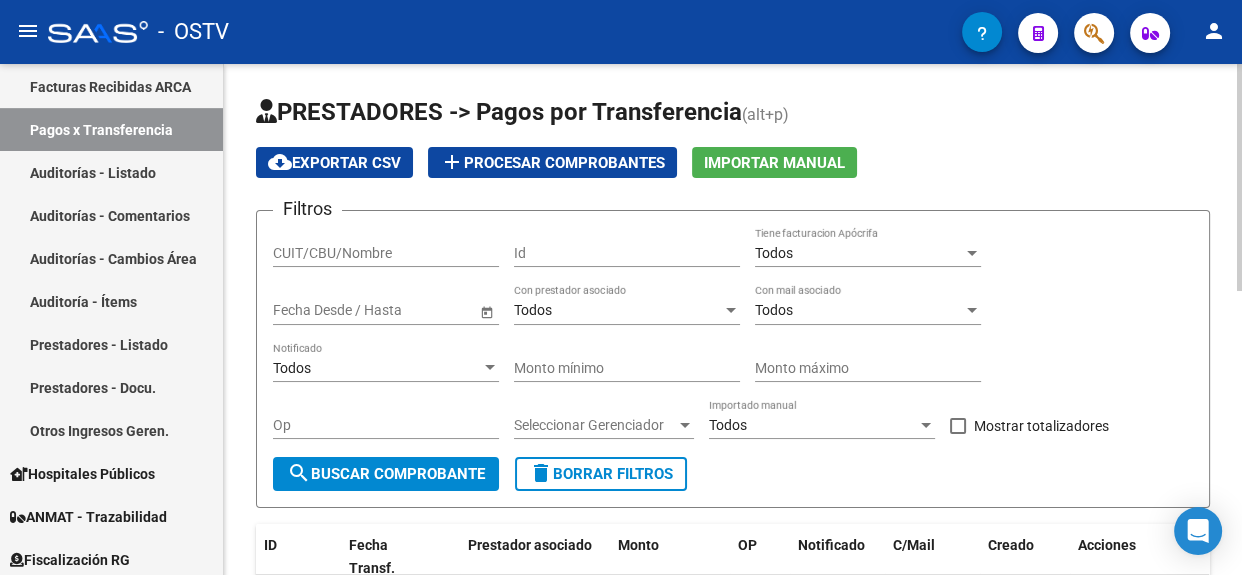 click on "ID [NUMBER] [DATE] [TIME] [PERSON] [NUMBER] [CURRENCY] [NUMBER] [TIME] send" 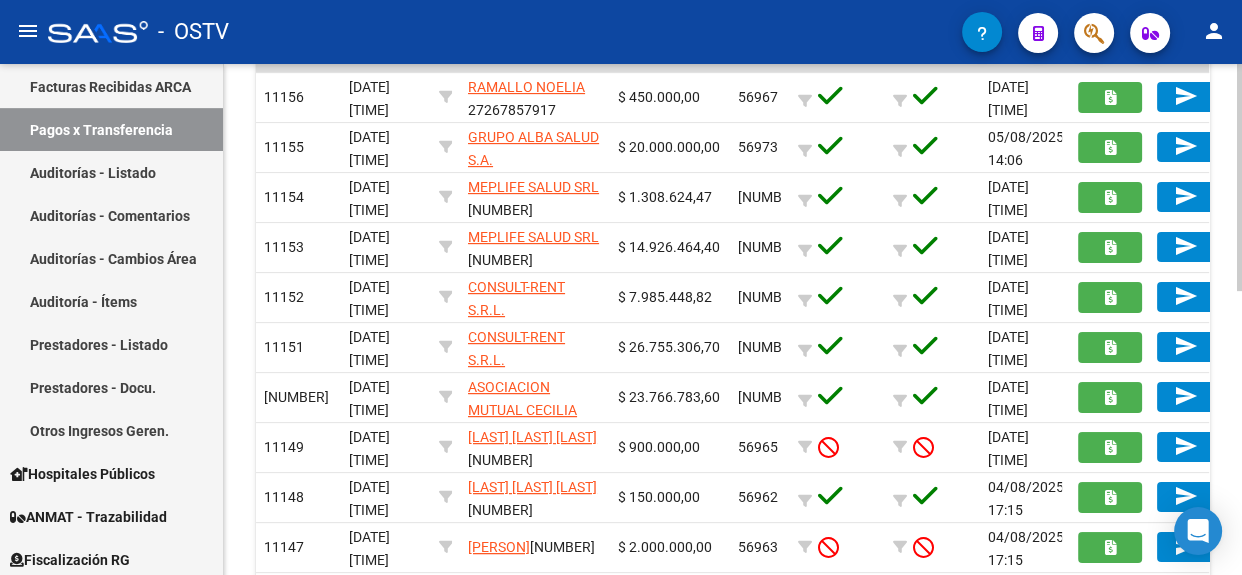 click 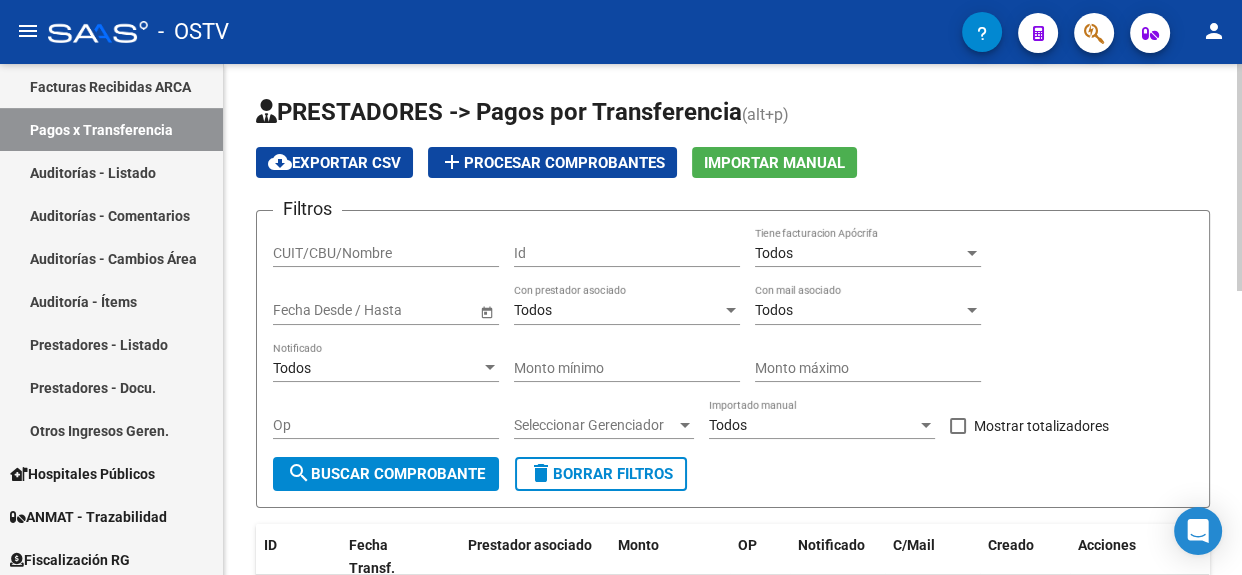 click 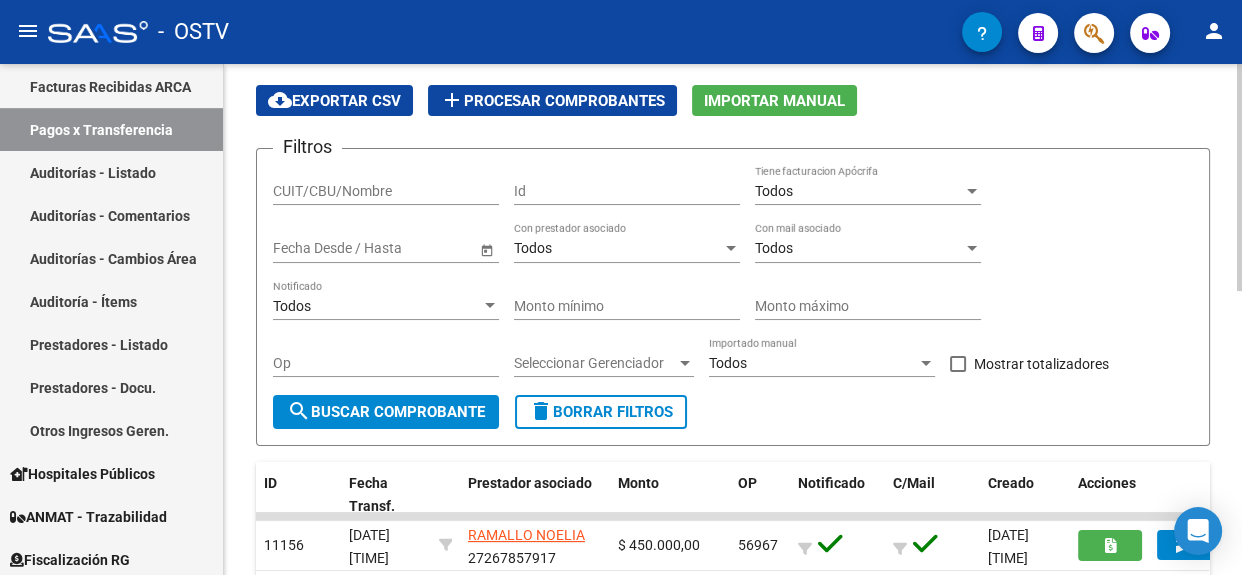 scroll, scrollTop: 0, scrollLeft: 0, axis: both 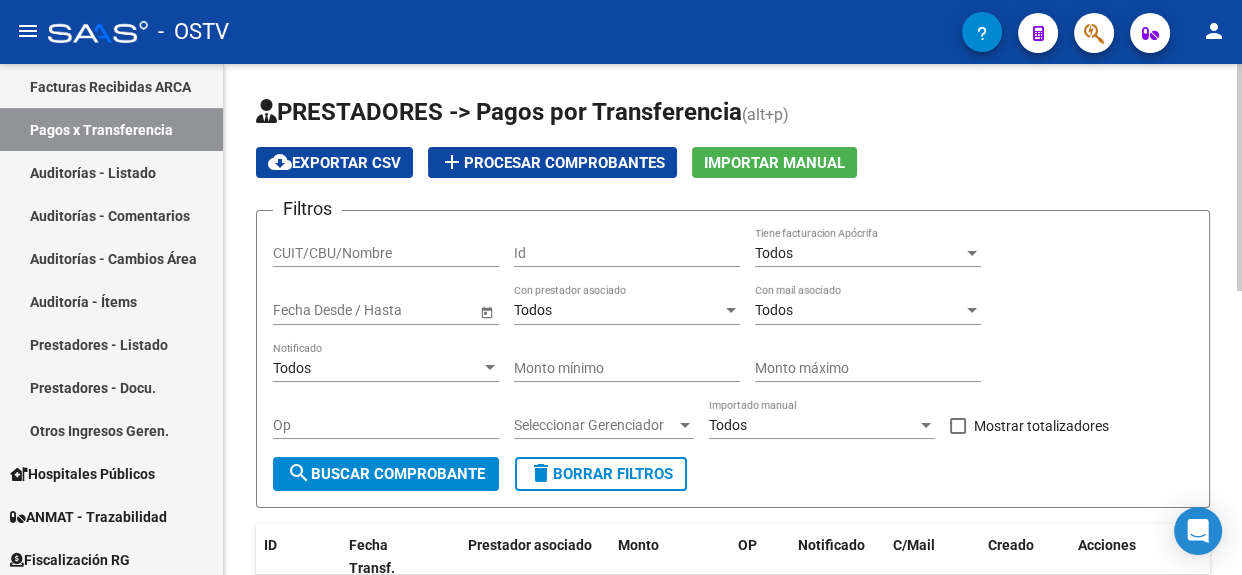 click on "menu - OSTV person Firma Express Reportes Tablero de Control Ingresos Percibidos Análisis de todos los conceptos (histórico) Análisis de todos los conceptos detalle (mensual) Apertura de Transferencias Reales (histórico) Análisis Ingresos RG por CUIT (mensual) Imputación de Códigos Ingresos Devengados Análisis Histórico Detalles Transferencias RG sin DDJJ Detalles por CUIL RG Detalles - MT/PD MT morosos Egresos Devengados Comprobantes Recibidos Facturación Apócrifa Auditorías x Área Auditorías x Usuario Ítems de Auditorías x Usuario SUR Expedientes Internos Movimiento de Expte. SSS Padrón Traspasos x O.S. Traspasos x Gerenciador Traspasos x Provincia Nuevos Aportantes Métricas - Padrón SSS Métricas - Crecimiento Población Tesorería Cheques Emitidos Transferencias Bancarias Realizadas Tesorería Extractos Procesados (csv) Extractos Originales (pdf) Otros Ingresos Cheques Emitidos Pendientes de Depósito Cheques Depositados Histórico Auditorías Confirmadas ARCA - Suma Id" 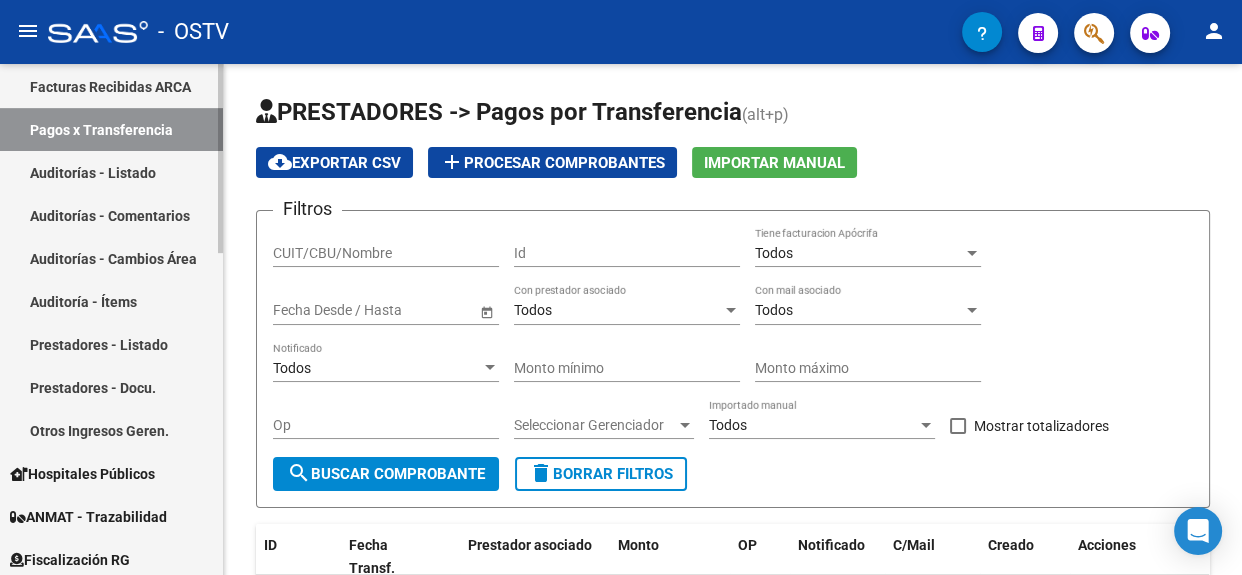 click on "Auditorías - Listado" at bounding box center (111, 172) 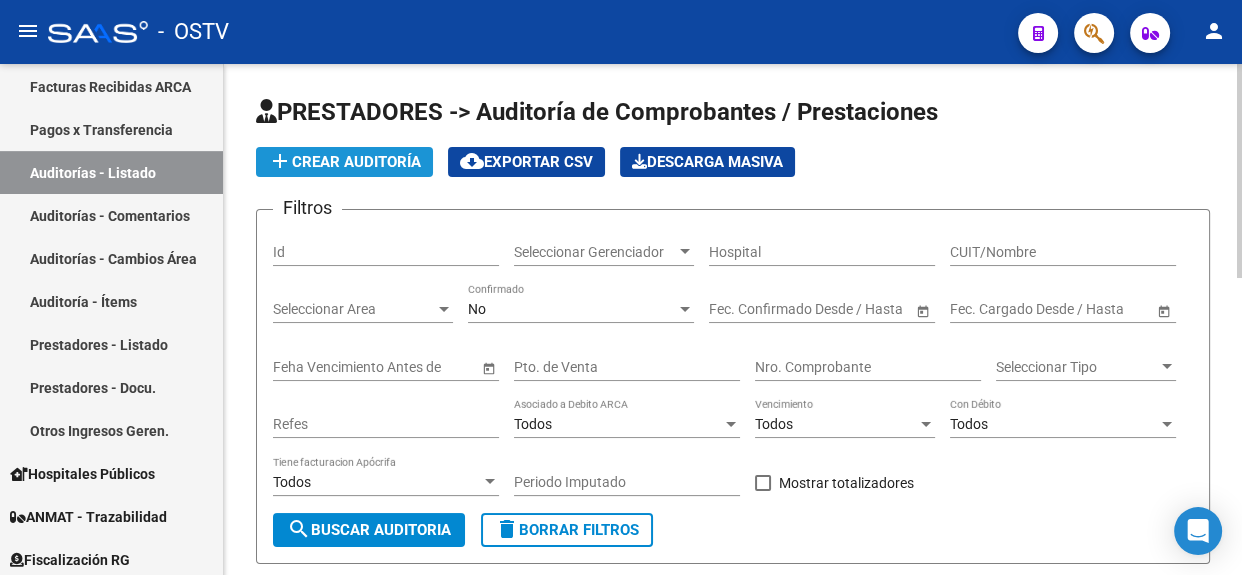 click on "add  Crear Auditoría" 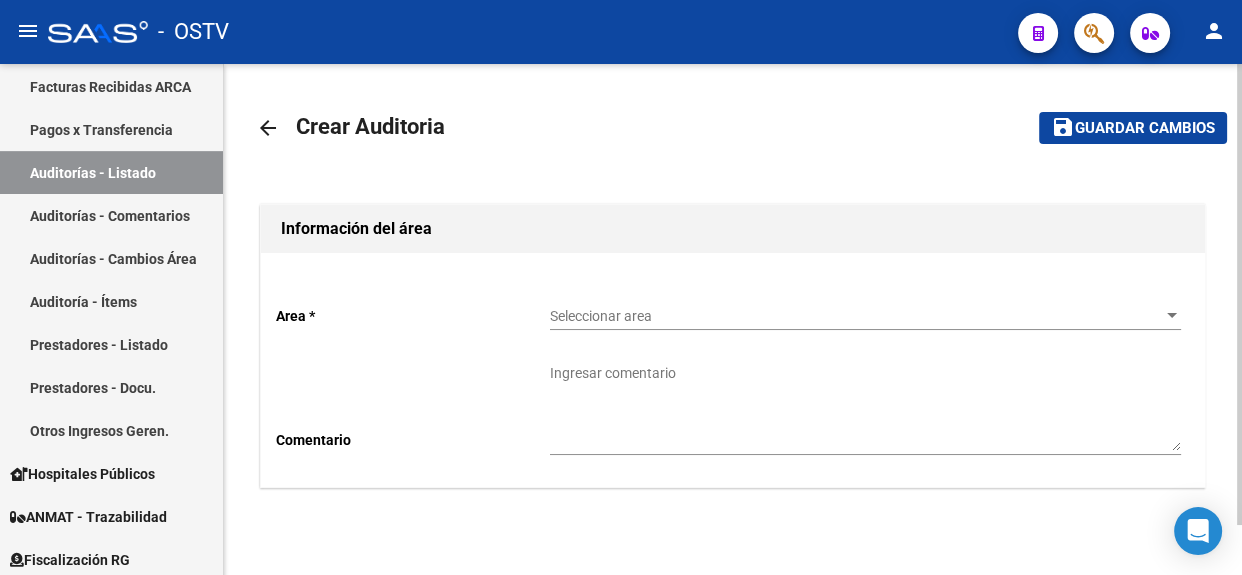click on "Seleccionar area" at bounding box center (856, 316) 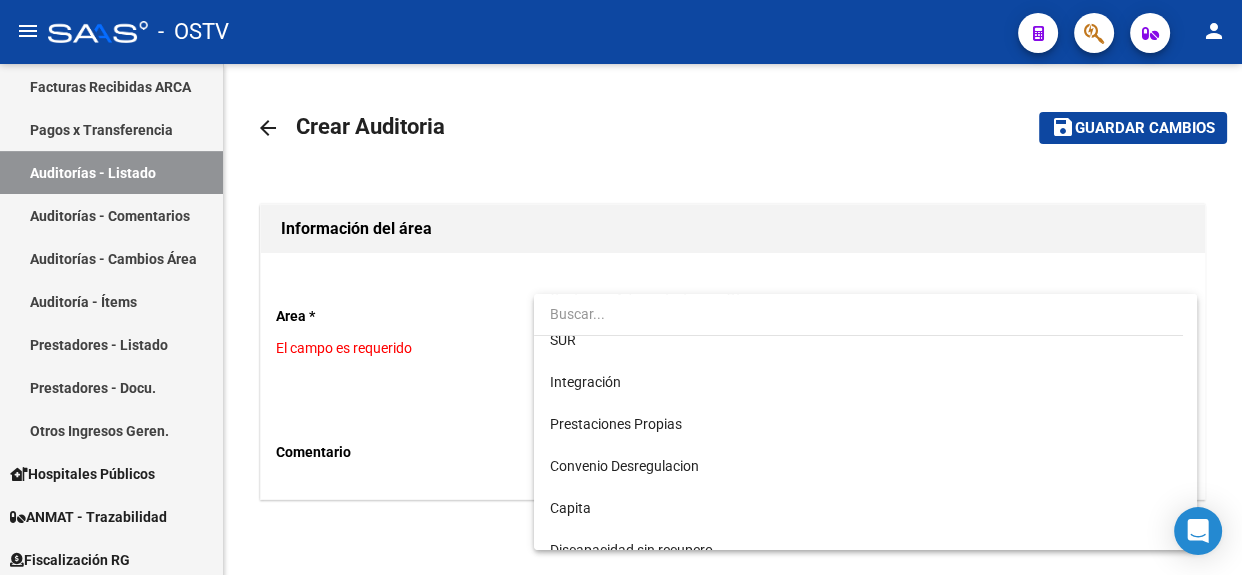 scroll, scrollTop: 112, scrollLeft: 0, axis: vertical 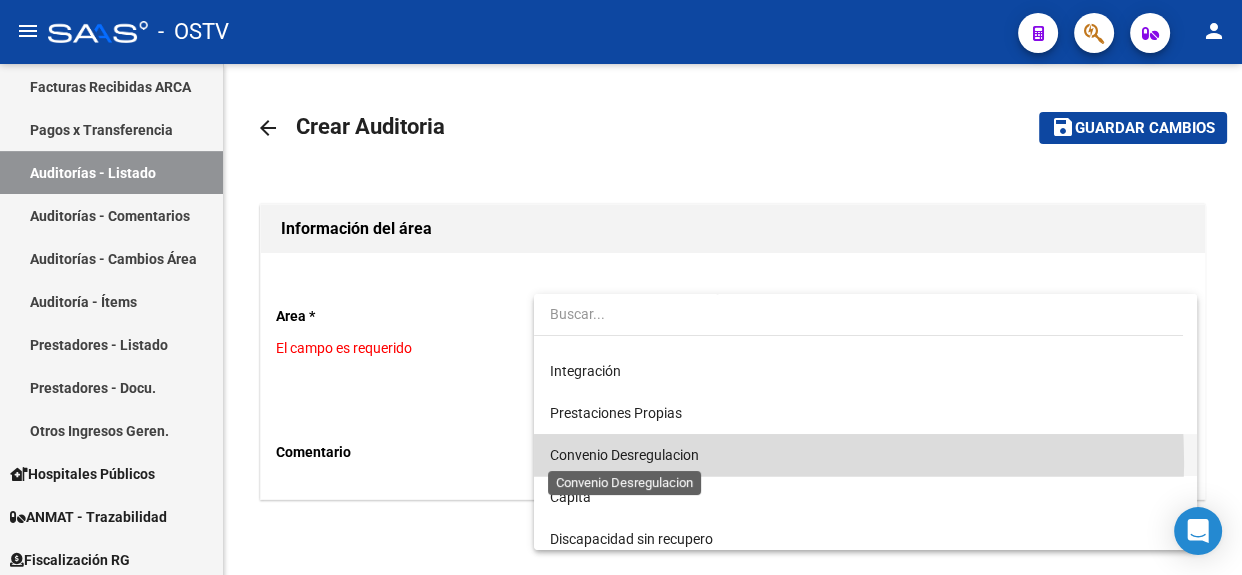 click on "Convenio Desregulacion" at bounding box center [624, 455] 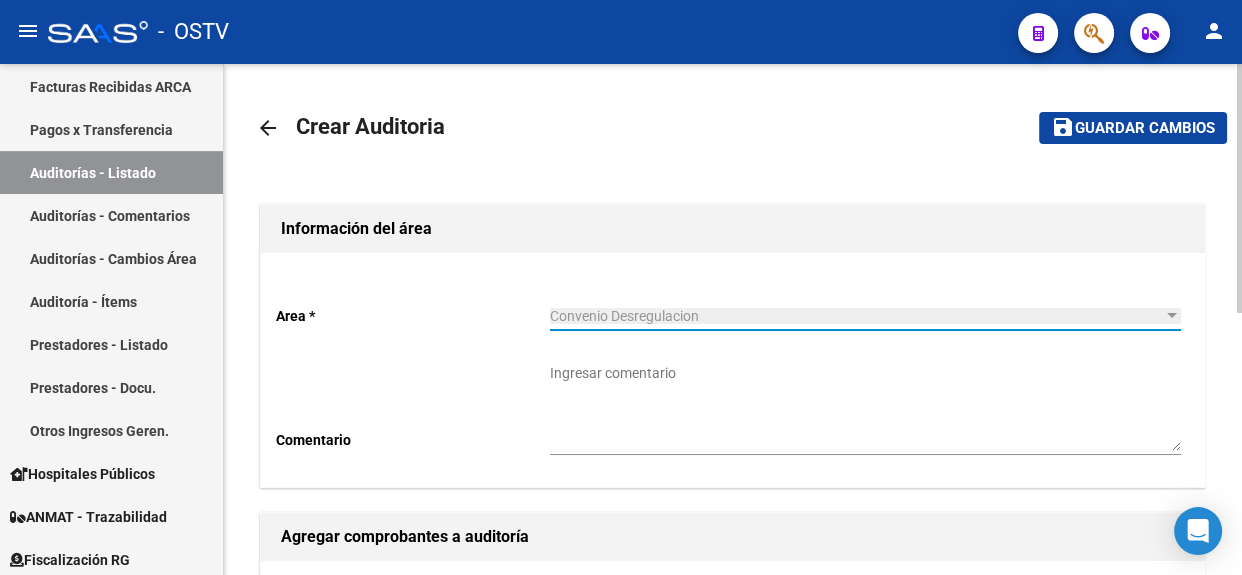 click on "Guardar cambios" 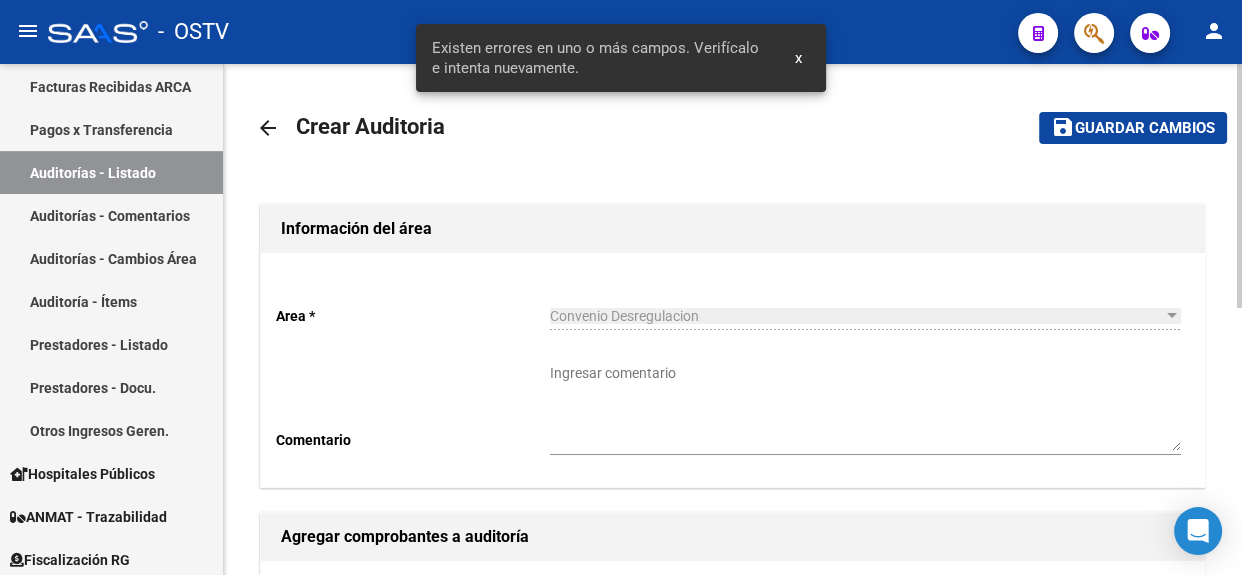 click on "save Guardar cambios" 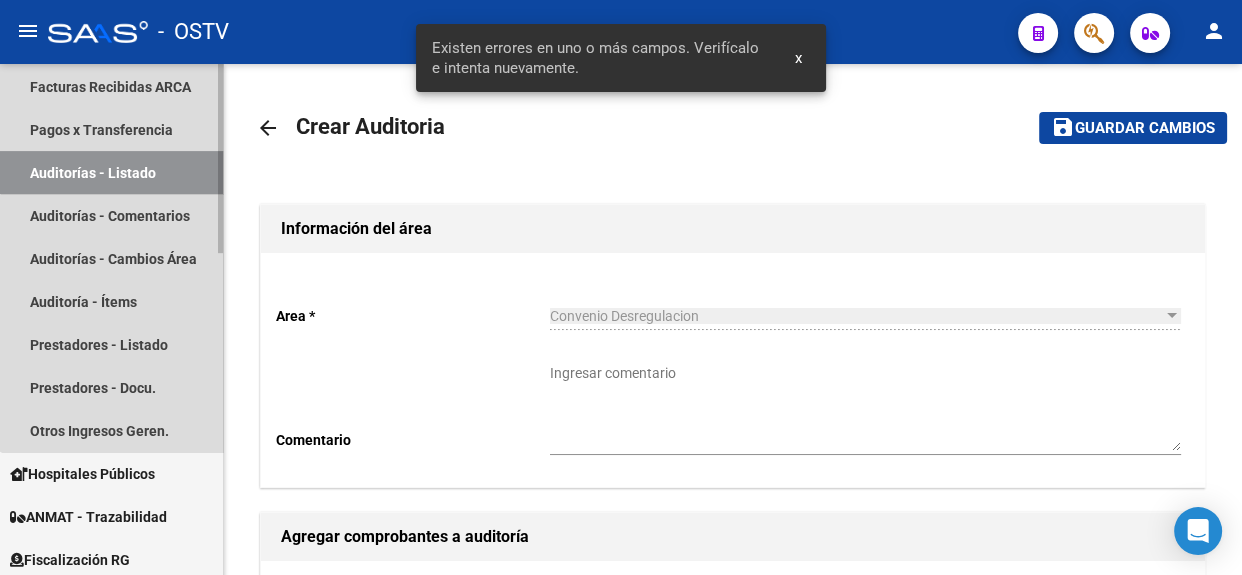click on "Auditorías - Listado" at bounding box center [111, 172] 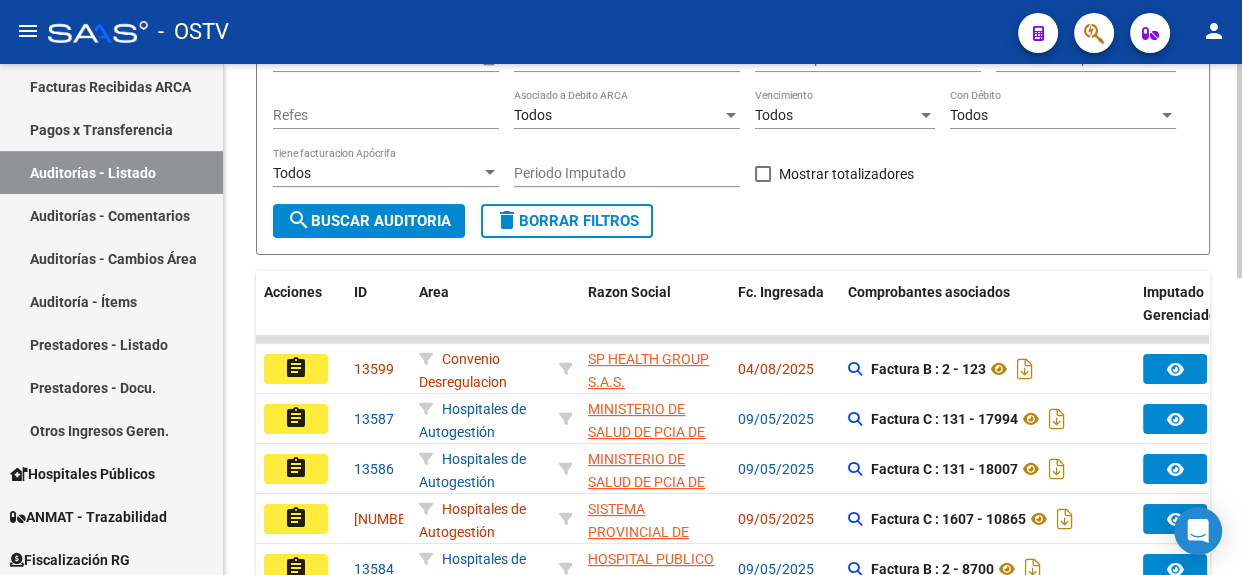 scroll, scrollTop: 334, scrollLeft: 0, axis: vertical 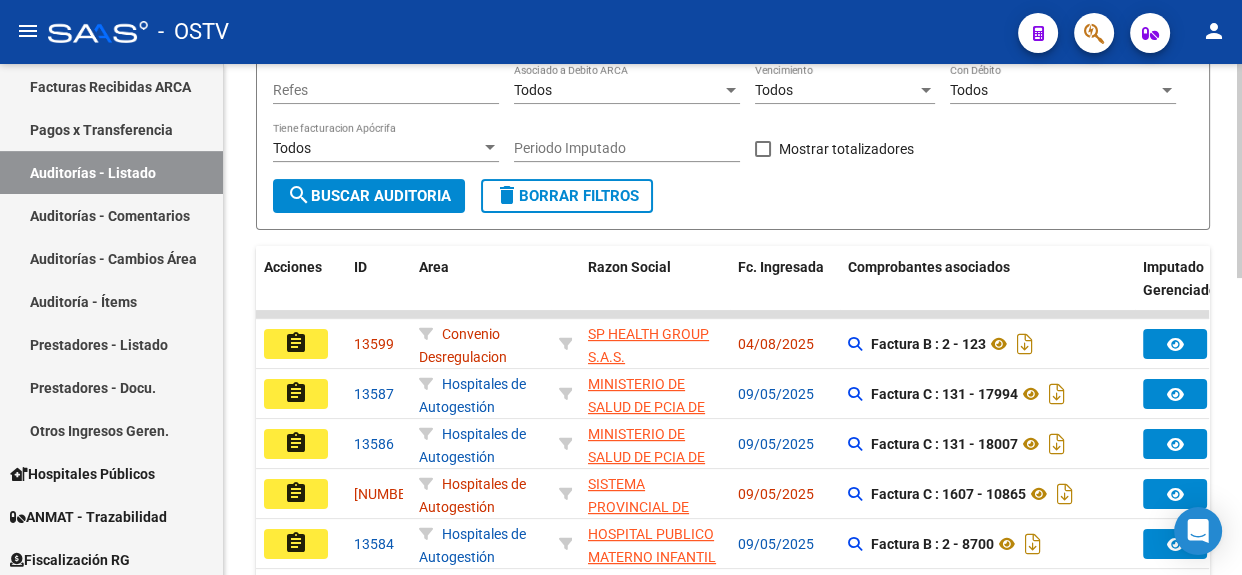 click 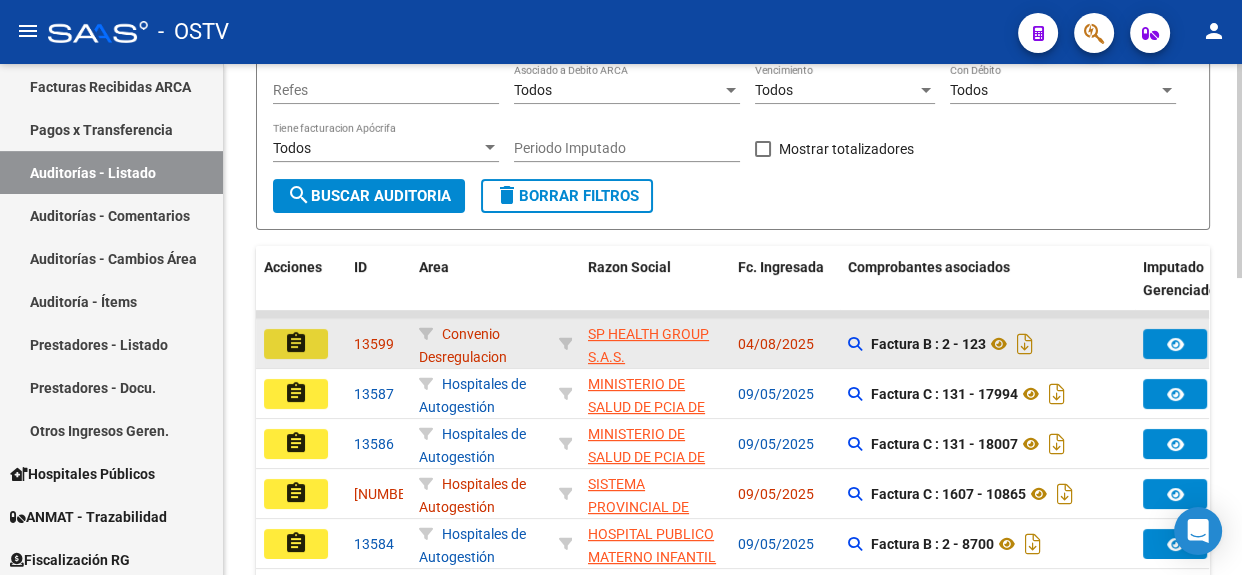 click on "assignment" 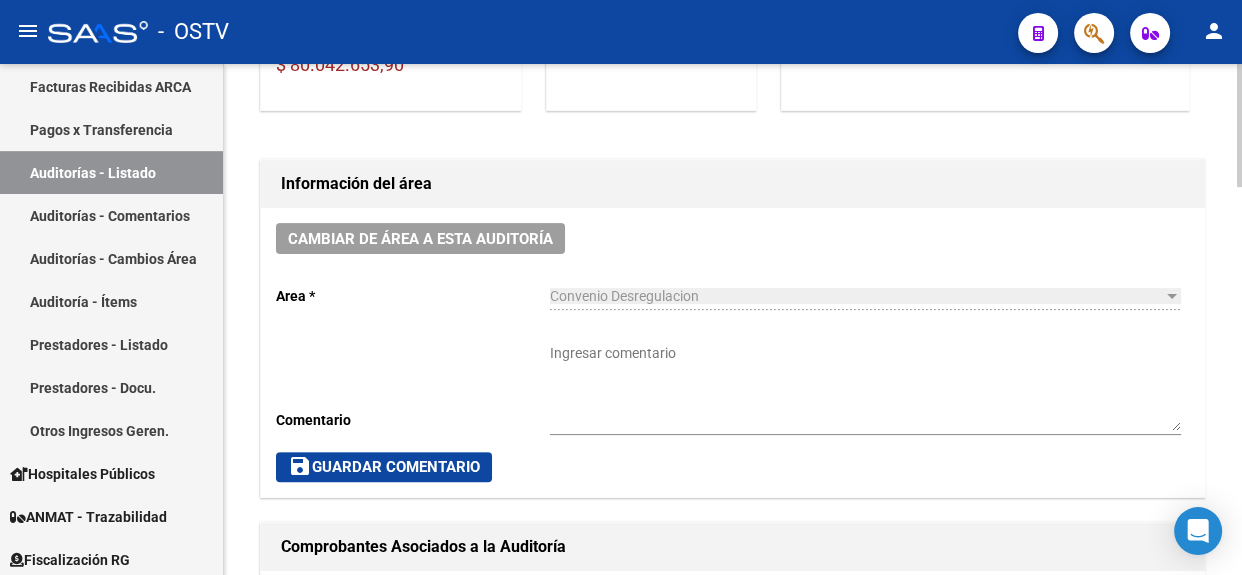 click 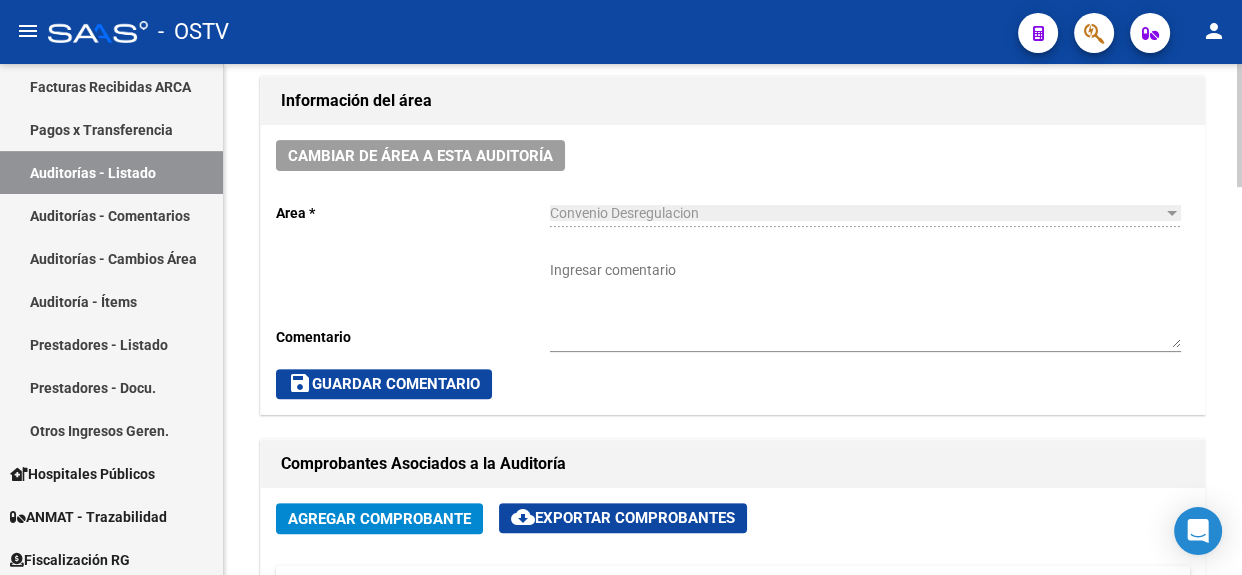scroll, scrollTop: 680, scrollLeft: 0, axis: vertical 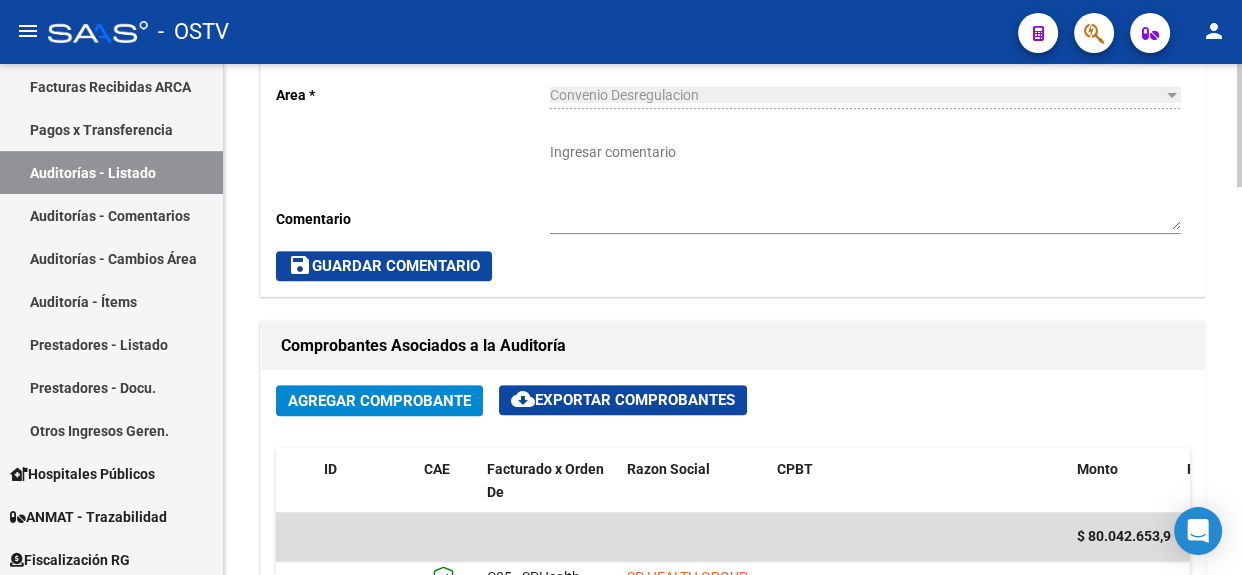 click 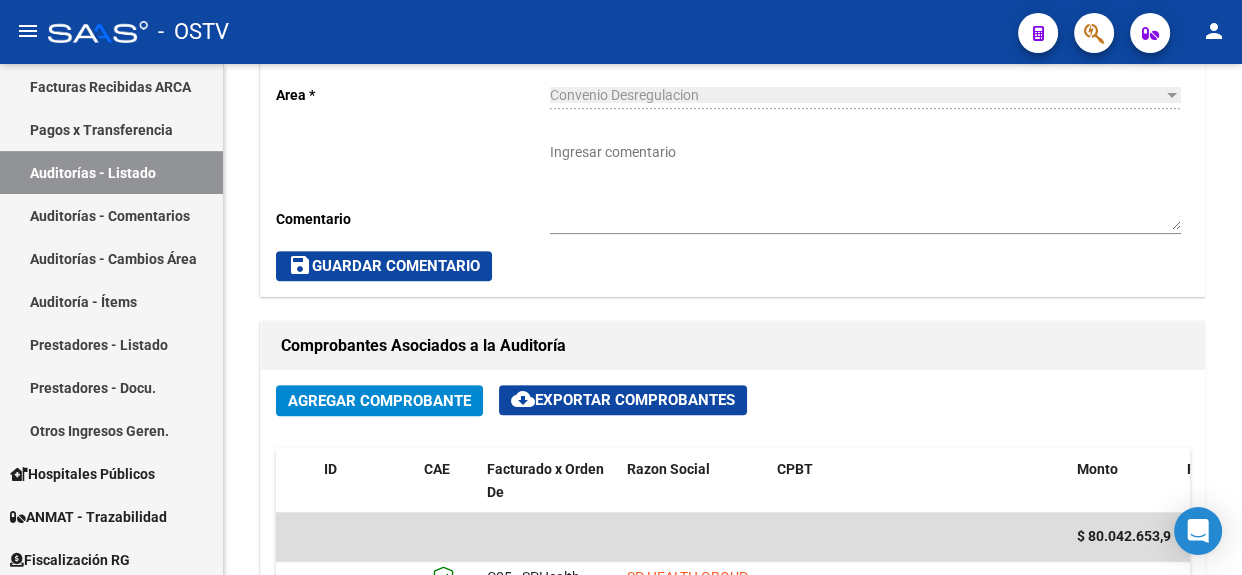 click on "Ingresar comentario" at bounding box center (865, 186) 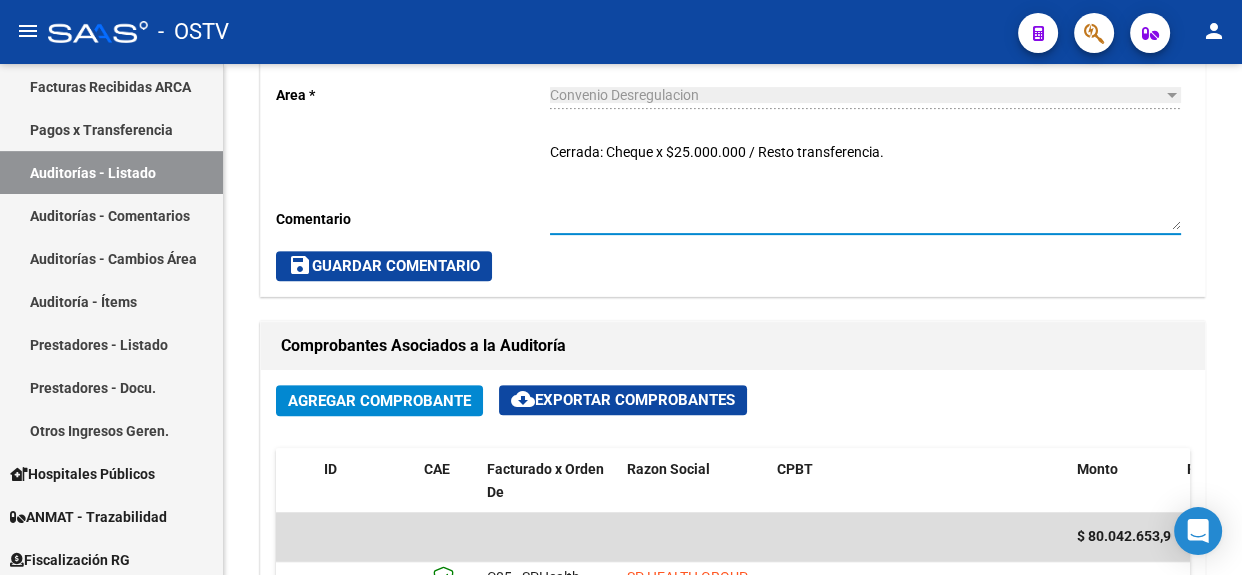 scroll, scrollTop: 1190, scrollLeft: 0, axis: vertical 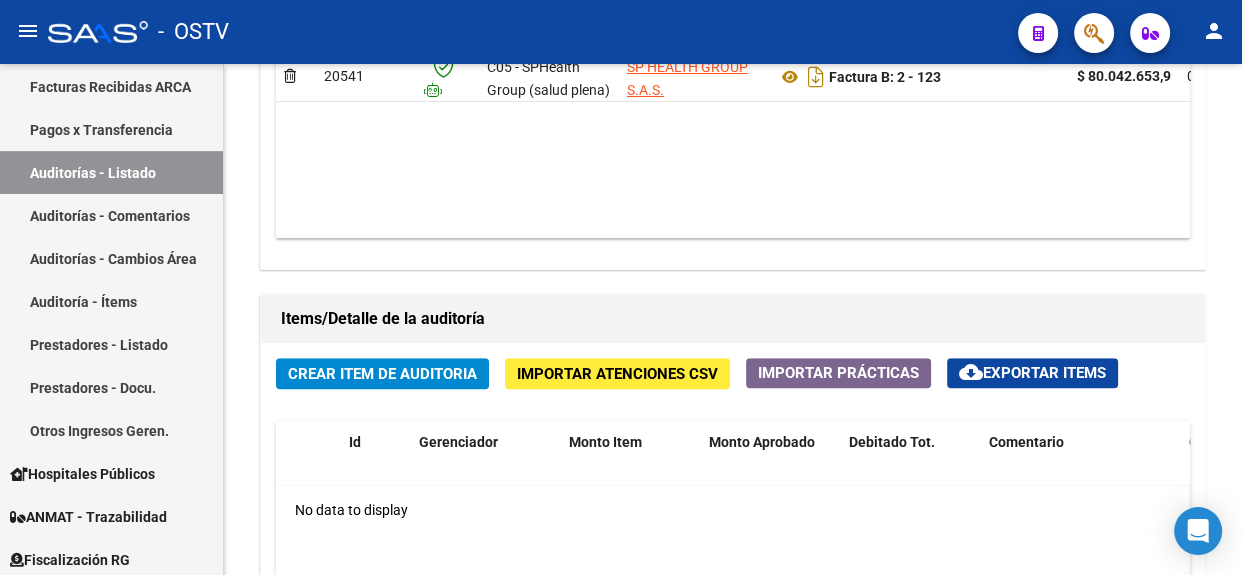 click 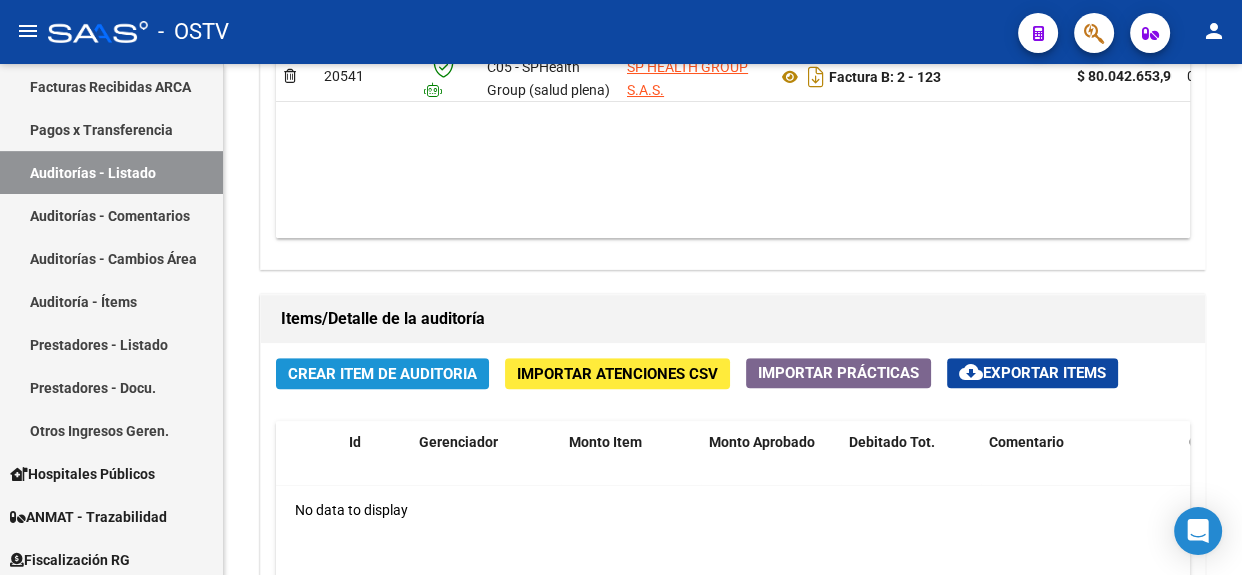 click on "Crear Item de Auditoria" 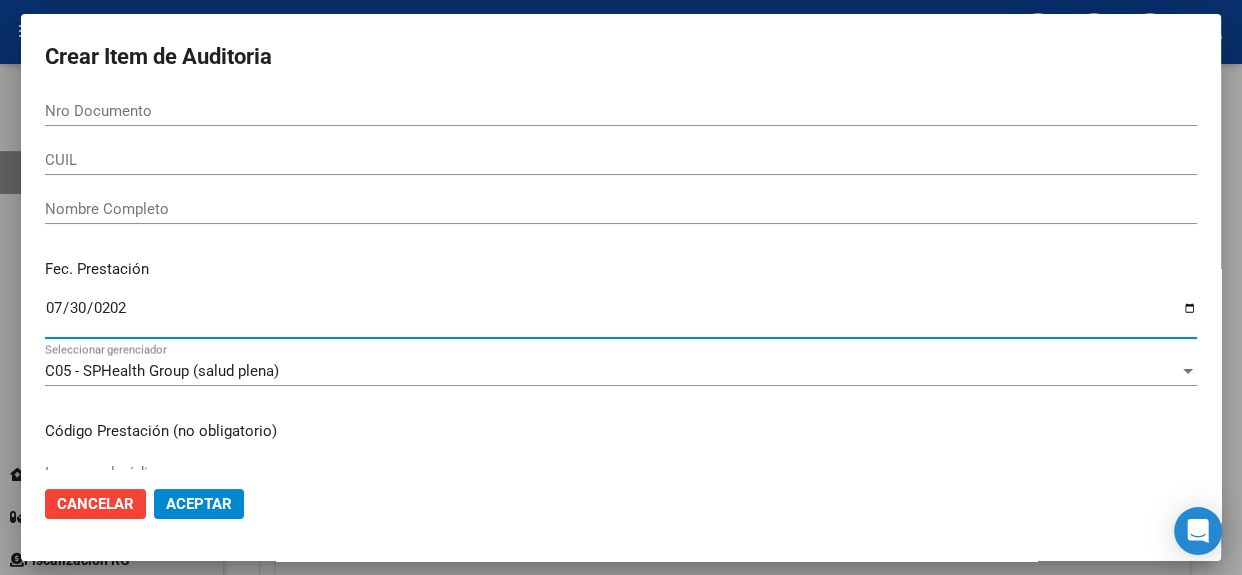 type on "2025-07-30" 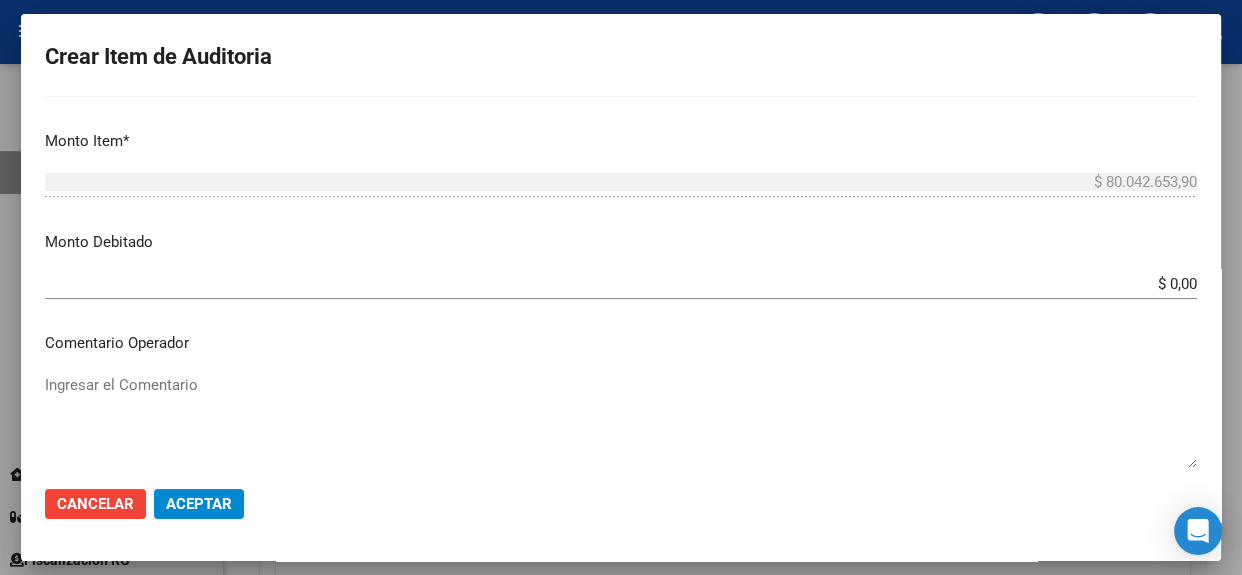 scroll, scrollTop: 1041, scrollLeft: 0, axis: vertical 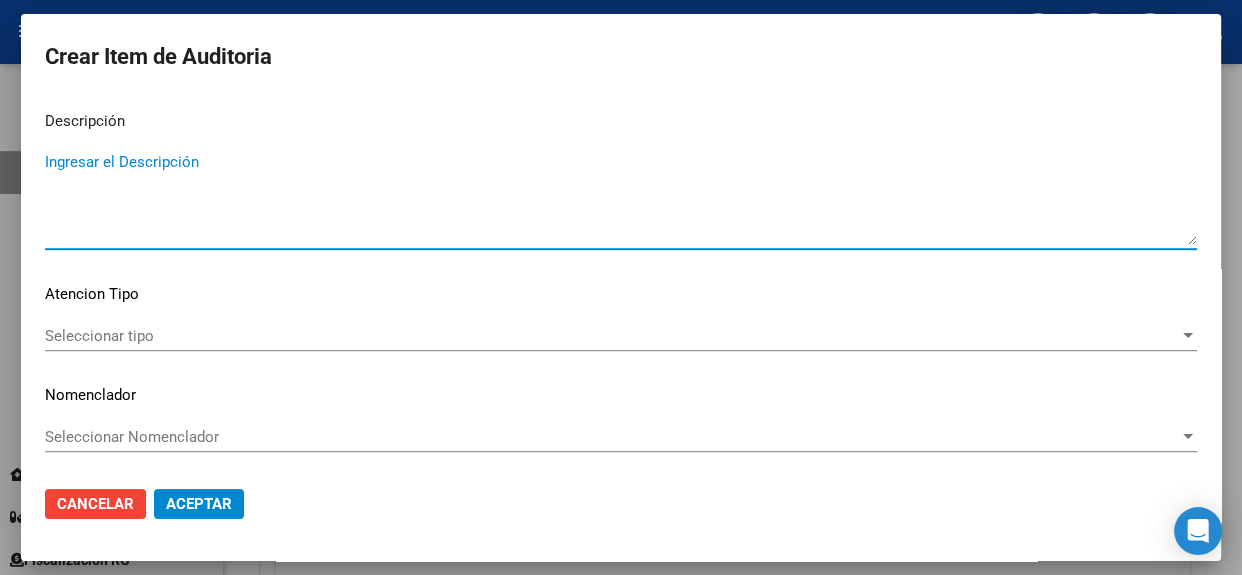 paste on "Transferencias 07-2025, según contrato de prestaciones (contrato 95-05)" 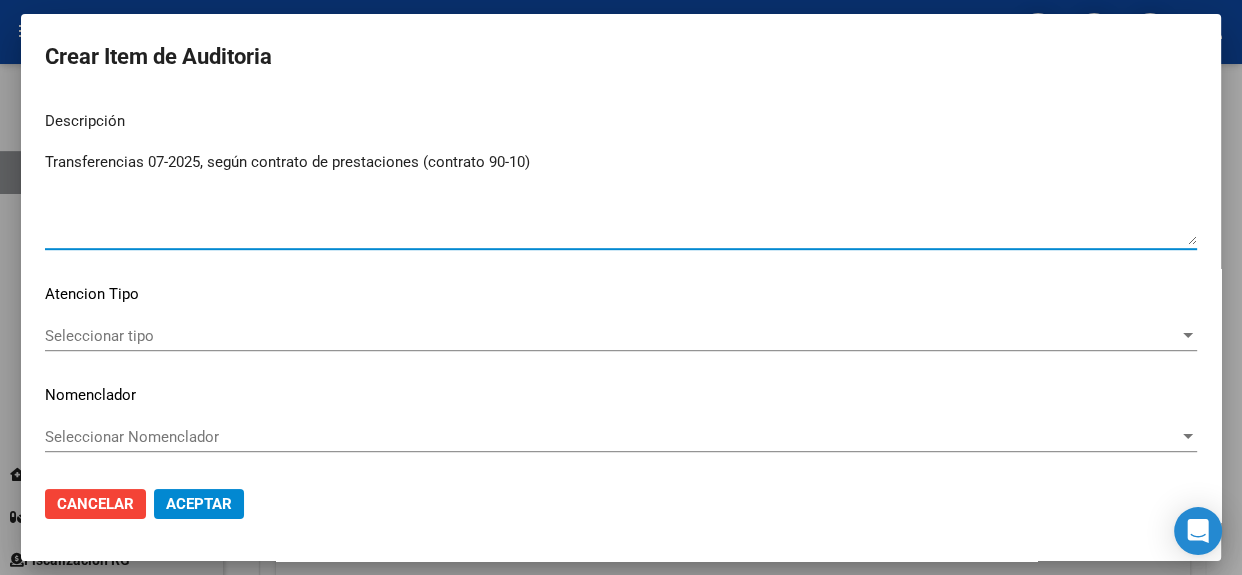 type on "Transferencias 07-2025, según contrato de prestaciones (contrato 90-10)" 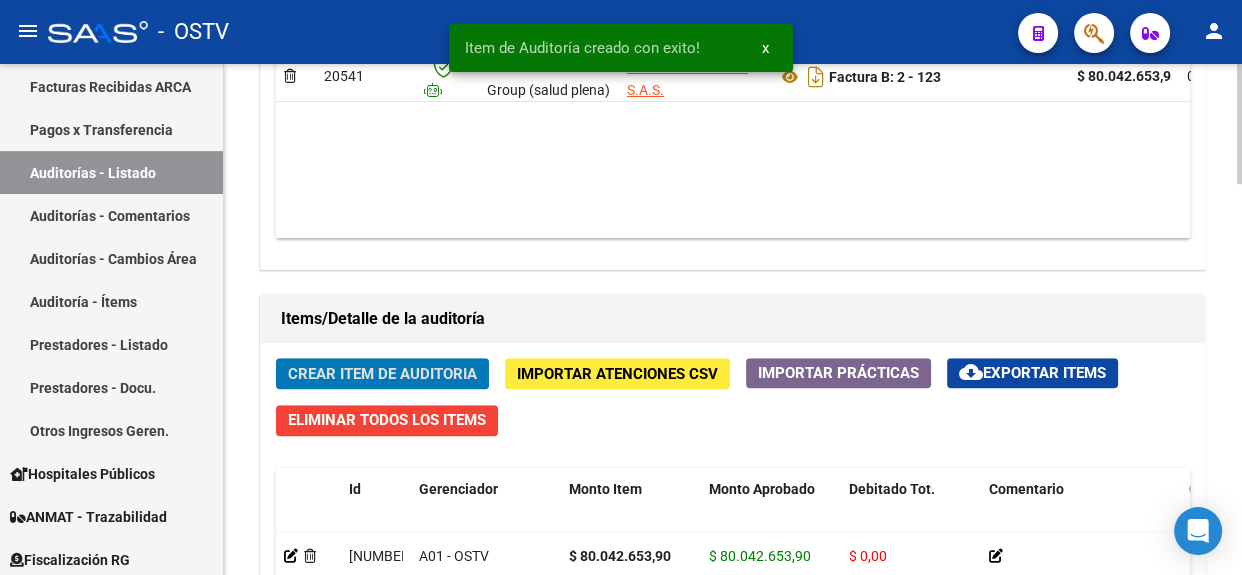 scroll, scrollTop: 1658, scrollLeft: 0, axis: vertical 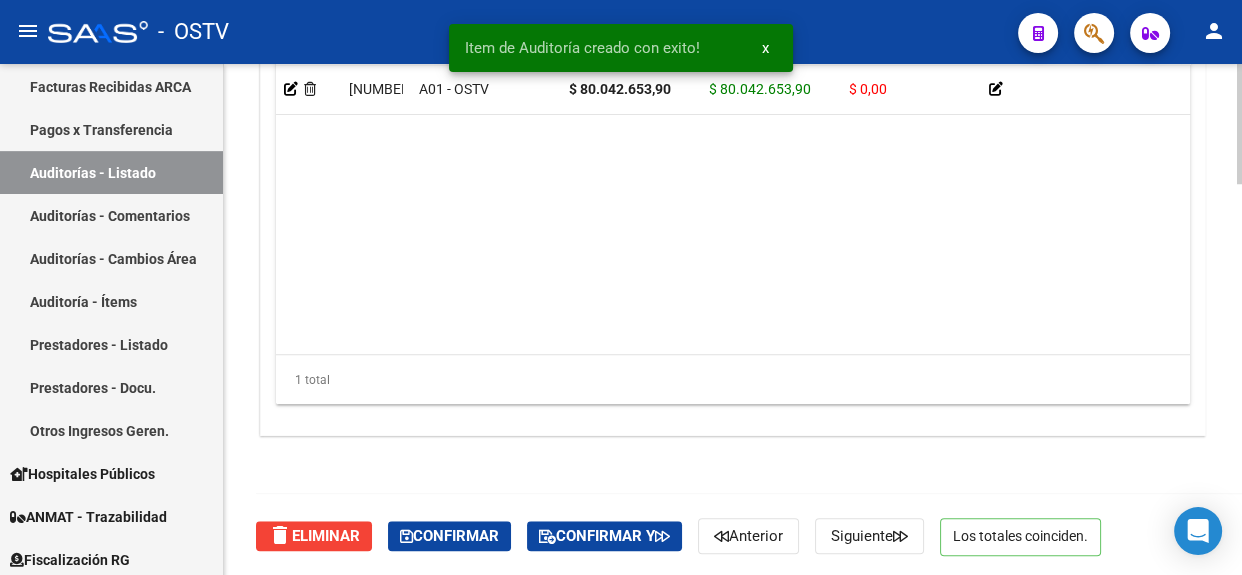 click 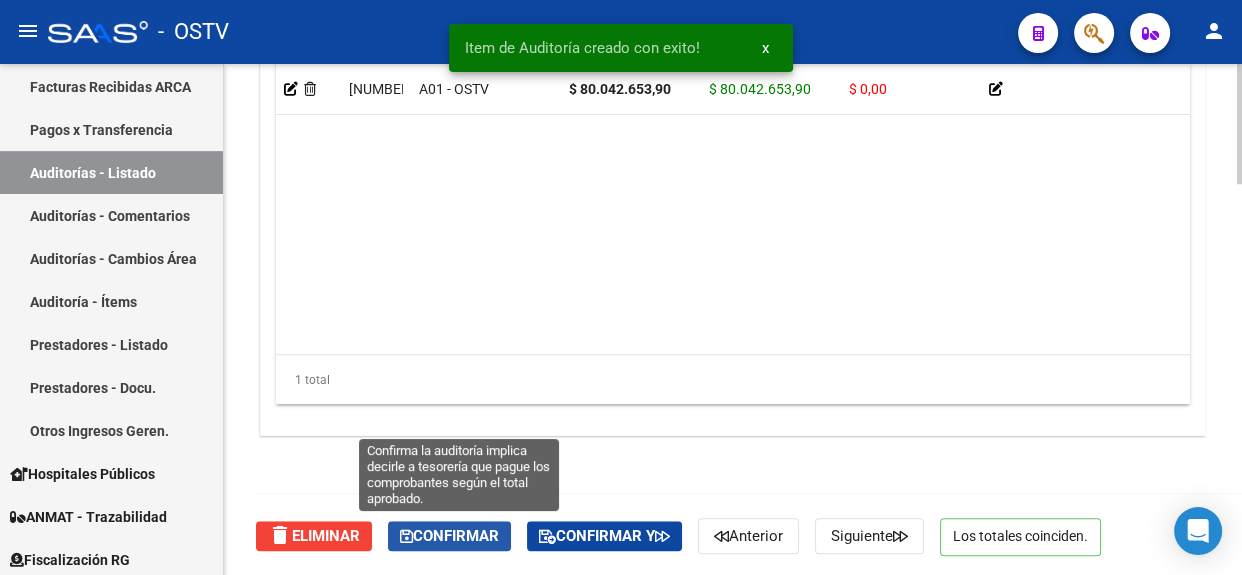 click on "Confirmar" 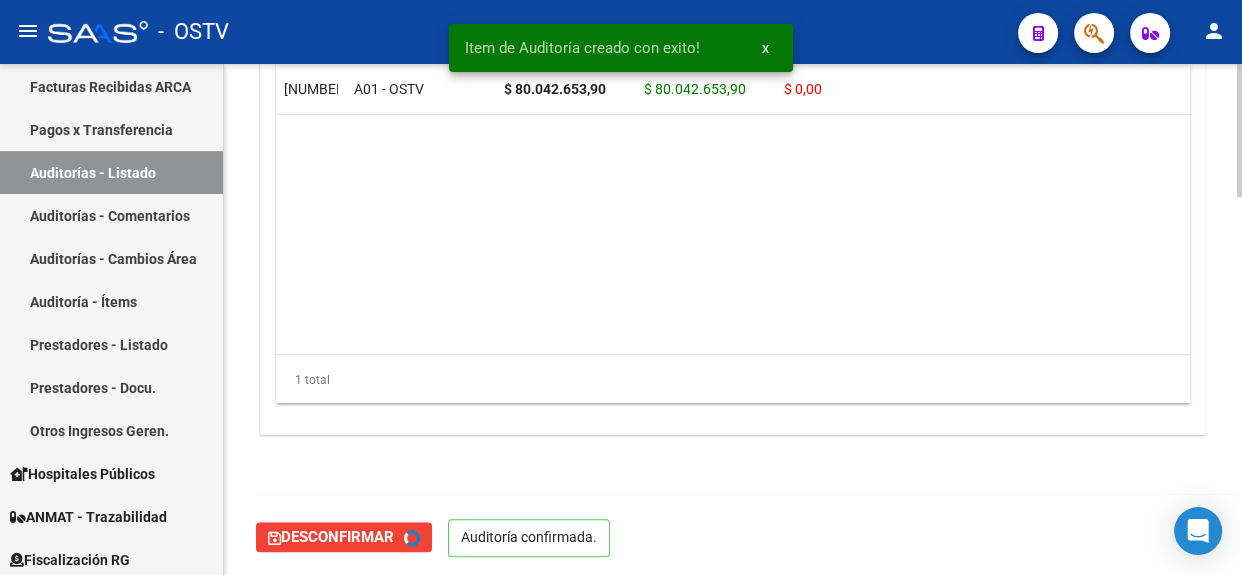 type on "202508" 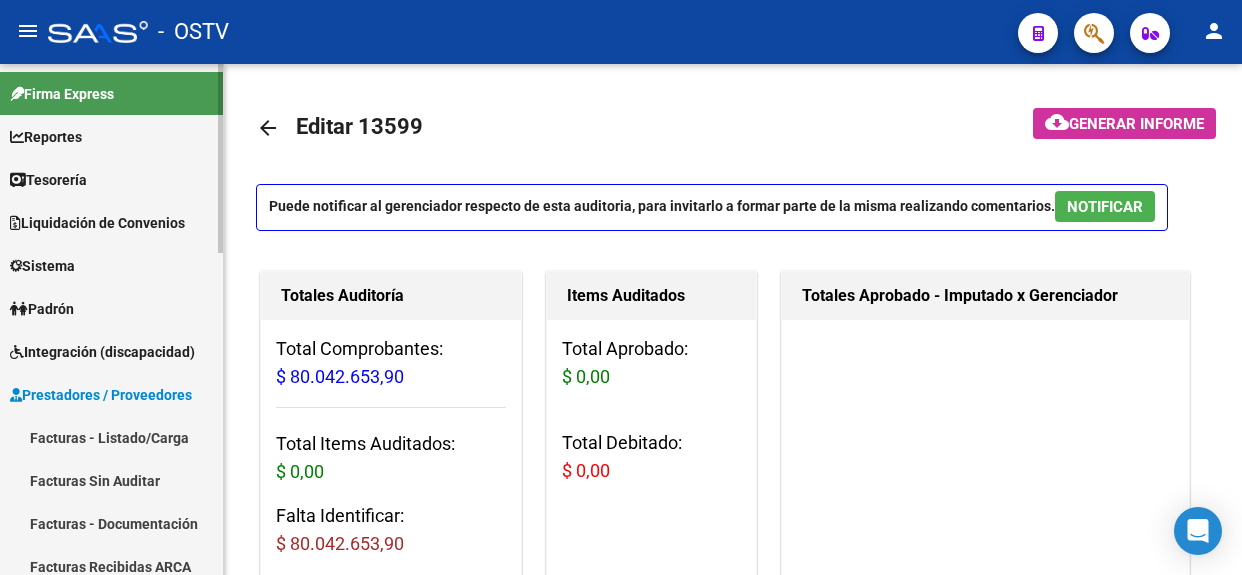 scroll, scrollTop: 0, scrollLeft: 0, axis: both 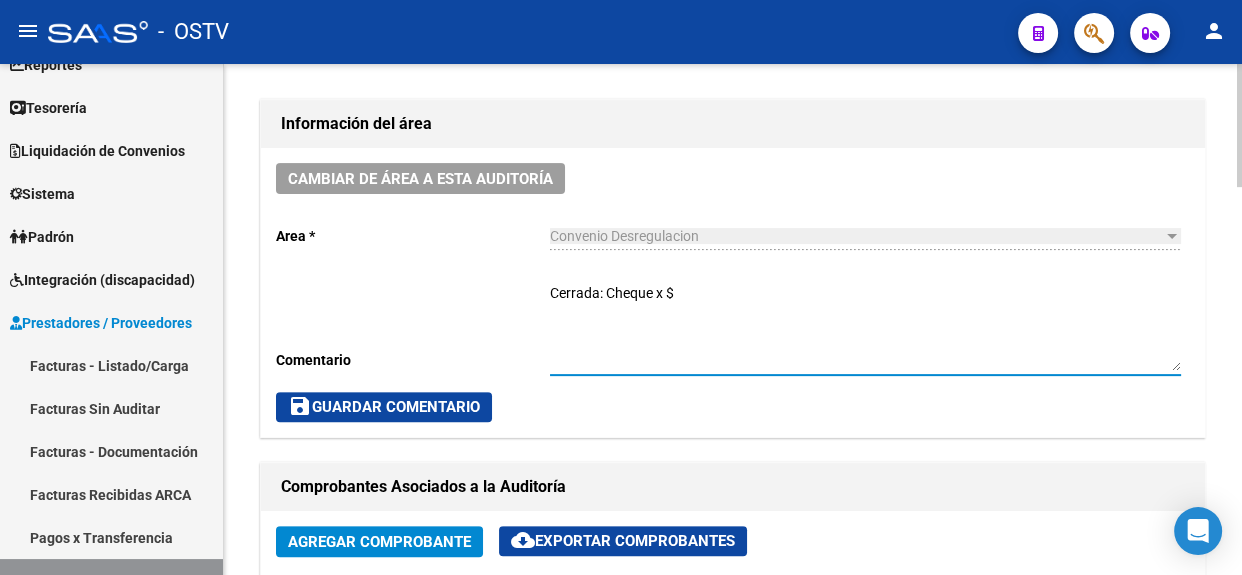 drag, startPoint x: 708, startPoint y: 293, endPoint x: 345, endPoint y: 251, distance: 365.42166 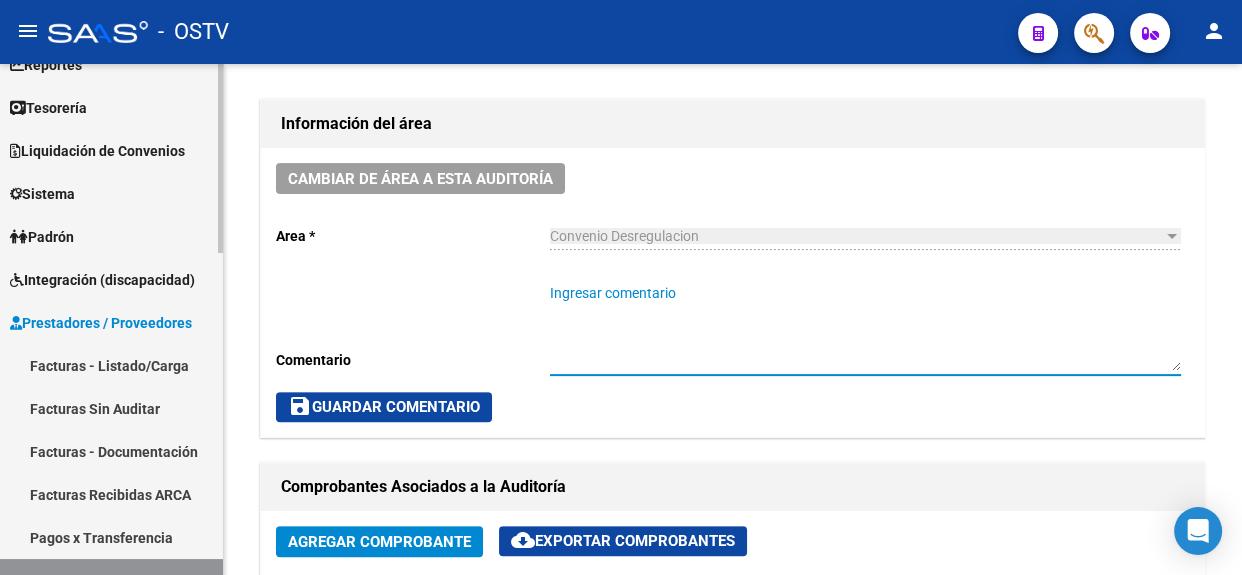 type 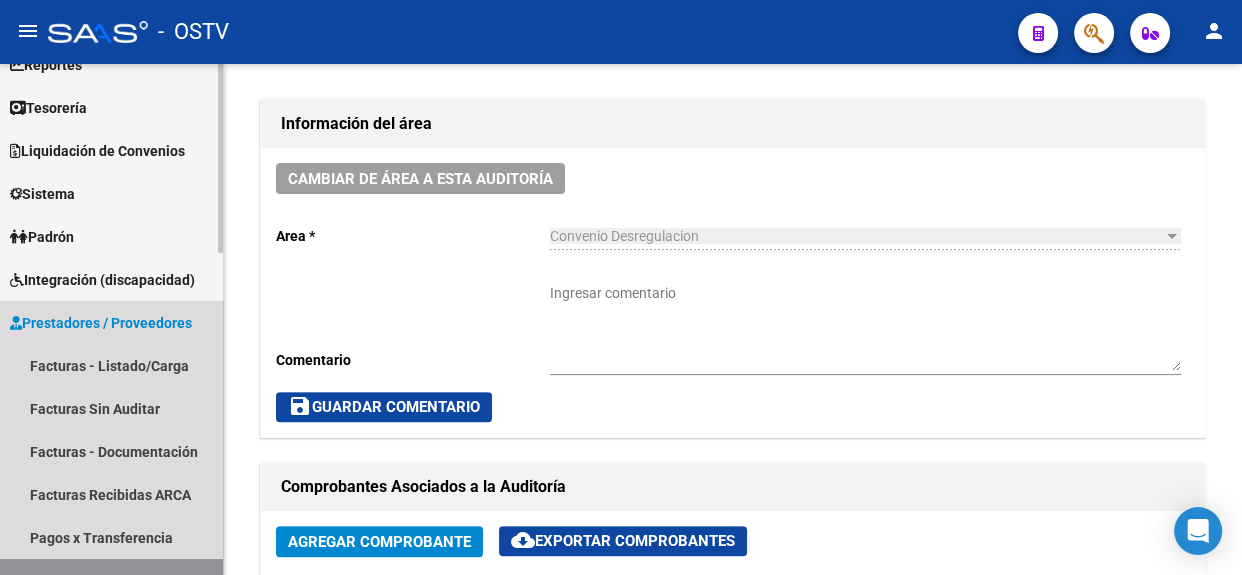 click on "Prestadores / Proveedores" at bounding box center (101, 323) 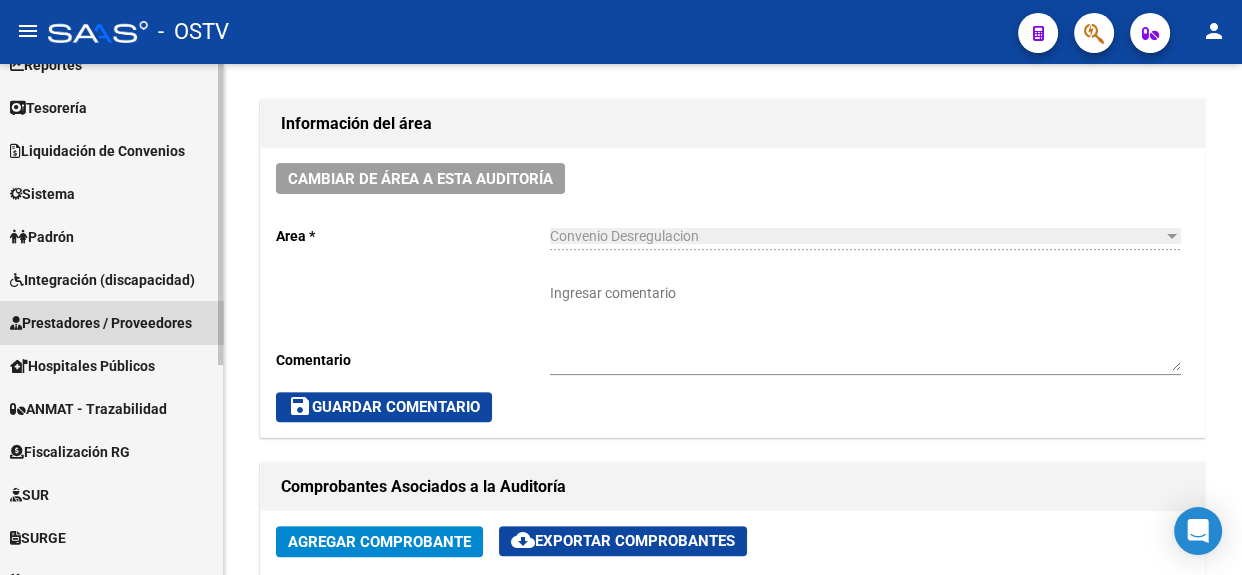 click on "Prestadores / Proveedores" at bounding box center [101, 323] 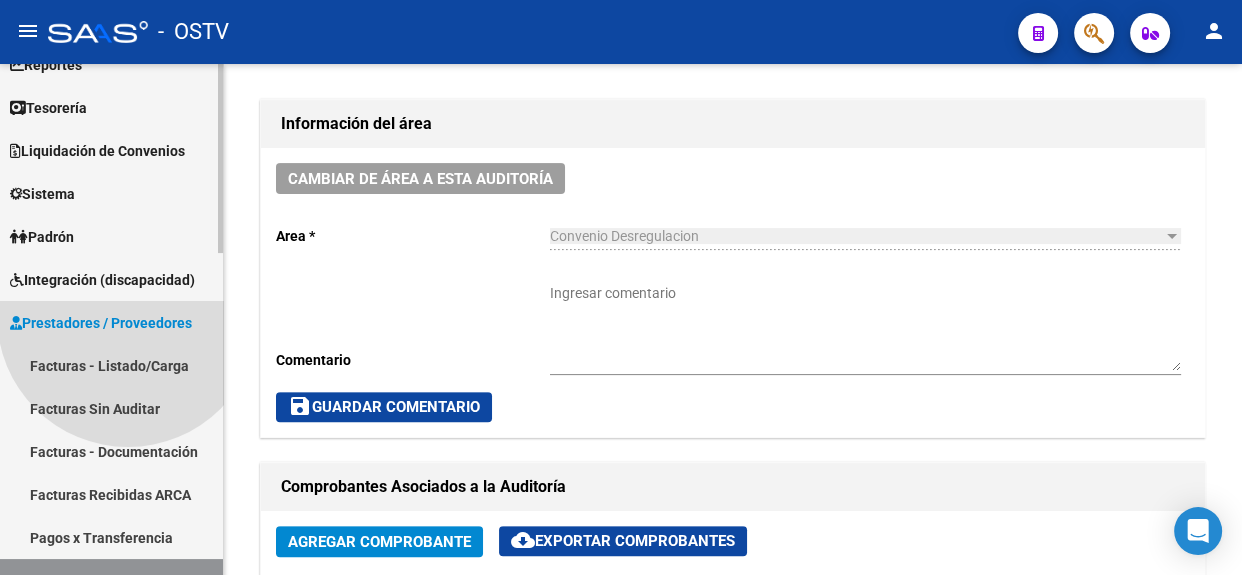click on "Prestadores / Proveedores" at bounding box center [101, 323] 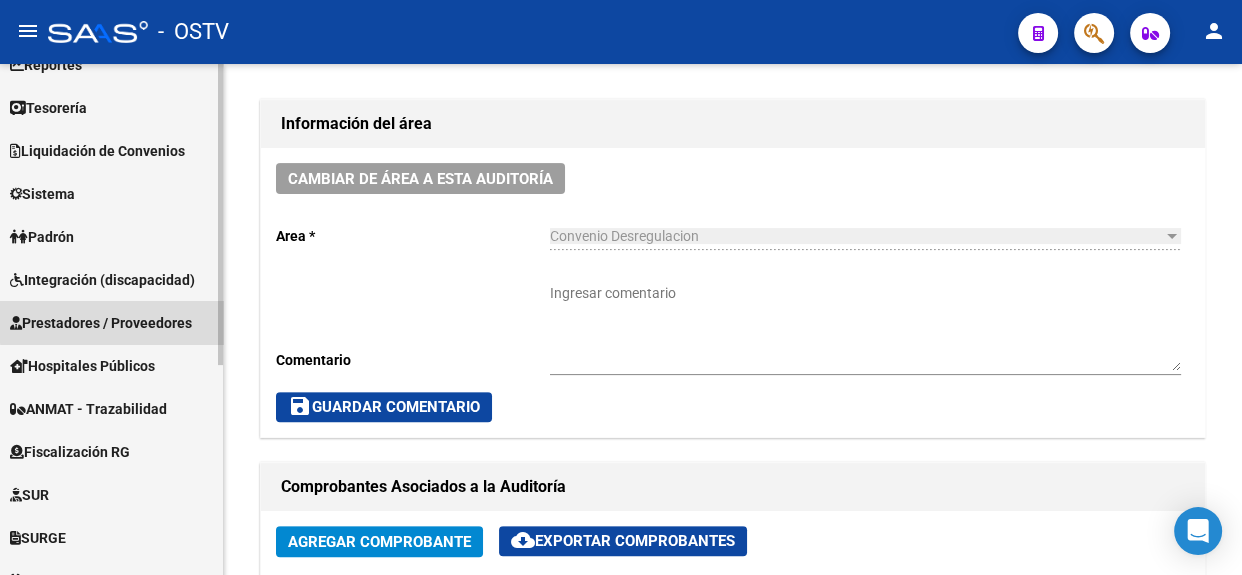 click on "Prestadores / Proveedores" at bounding box center [101, 323] 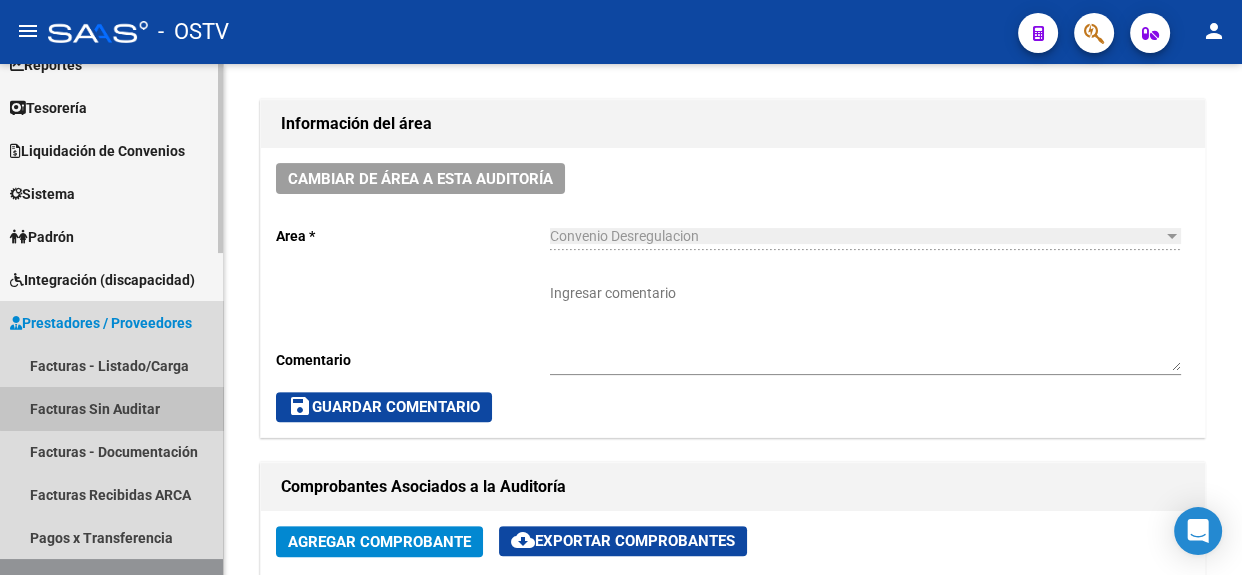 click on "Facturas Sin Auditar" at bounding box center (111, 408) 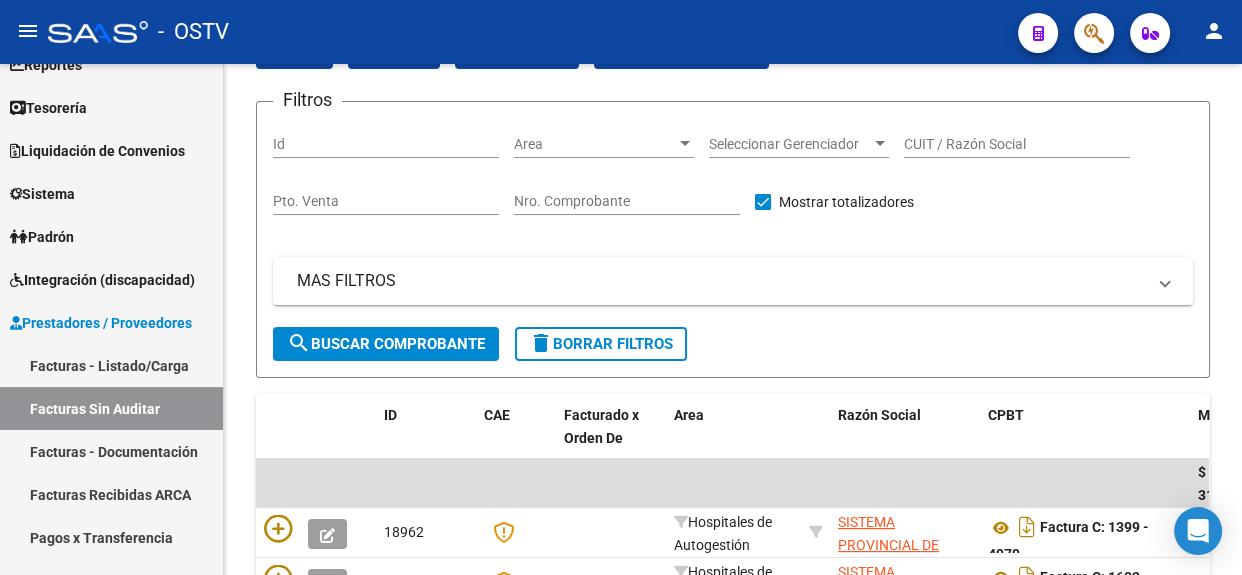 scroll, scrollTop: 539, scrollLeft: 0, axis: vertical 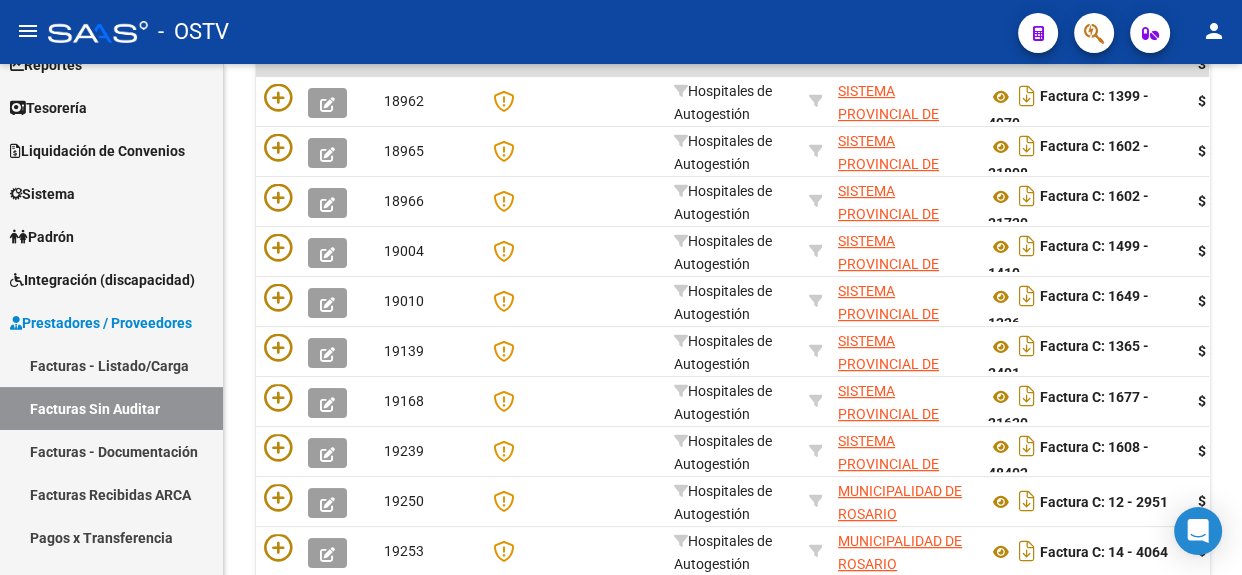 click on "Firma Express     Reportes Tablero de Control Ingresos Percibidos Análisis de todos los conceptos (histórico) Análisis de todos los conceptos detalle (mensual) Apertura de Transferencias Reales (histórico) Análisis Ingresos RG por CUIT (mensual) Imputación de Códigos Ingresos Devengados Análisis Histórico Detalles Transferencias RG sin DDJJ Detalles por CUIL RG Detalles - MT/PD MT morosos Egresos Devengados Comprobantes Recibidos Facturación Apócrifa Auditorías x Área Auditorías x Usuario Ítems de Auditorías x Usuario SUR Expedientes Internos Movimiento de Expte. SSS Padrón Traspasos x O.S. Traspasos x Gerenciador Traspasos x Provincia Nuevos Aportantes Métricas - Padrón SSS Métricas - Crecimiento Población Tesorería Cheques Emitidos Transferencias Bancarias Realizadas    Tesorería Extractos Procesados (csv) Extractos Originales (pdf) Otros Ingresos Cheques Emitidos Pendientes de Depósito Cheques Depositados Histórico Auditorías Confirmadas    Liquidación de Convenios Bancos" at bounding box center (112, 319) 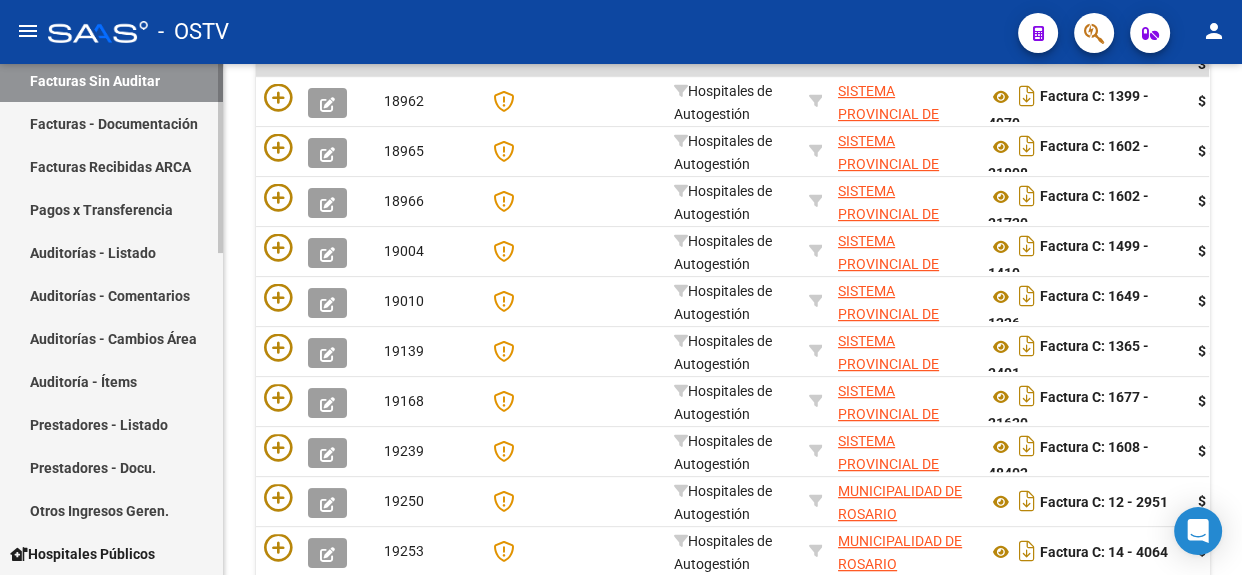 scroll, scrollTop: 405, scrollLeft: 0, axis: vertical 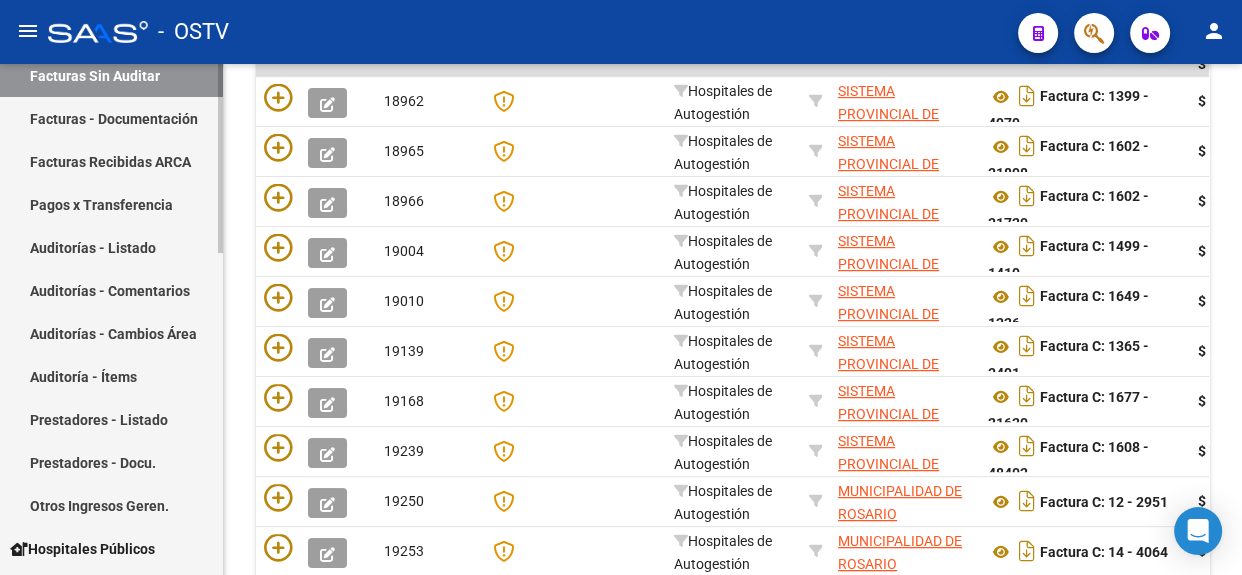 click 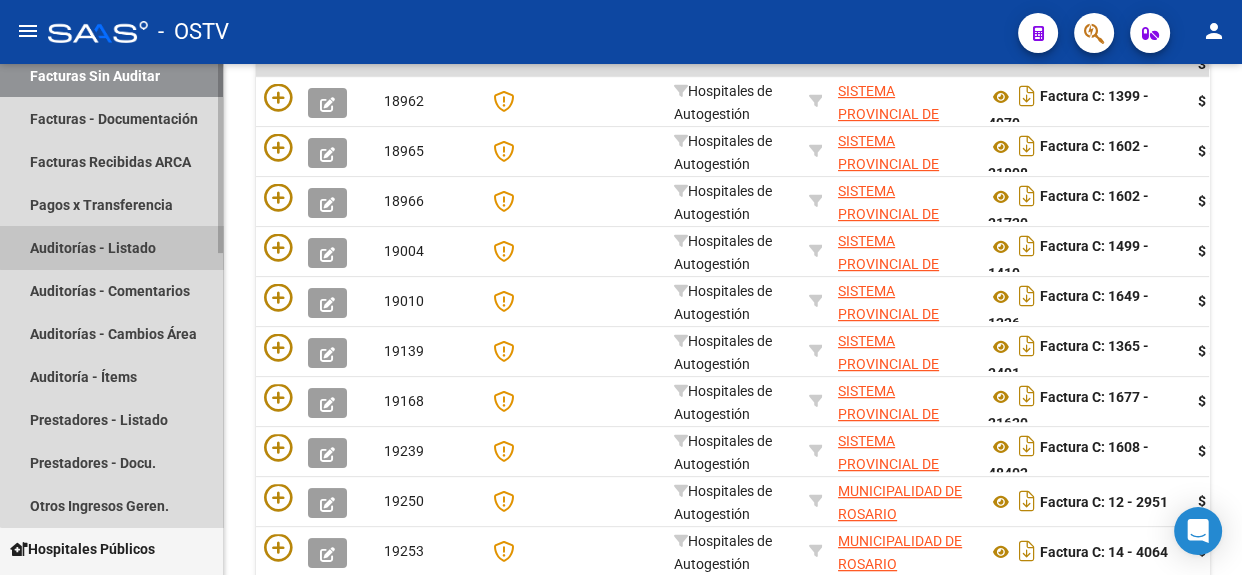 click on "Auditorías - Listado" at bounding box center [111, 247] 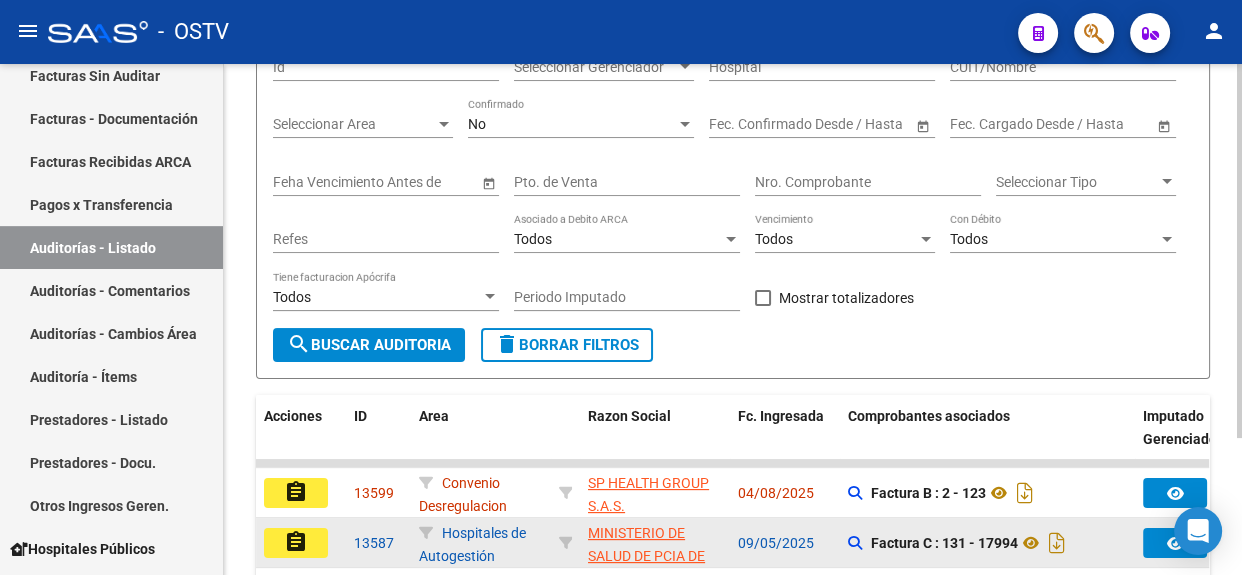 scroll, scrollTop: 539, scrollLeft: 0, axis: vertical 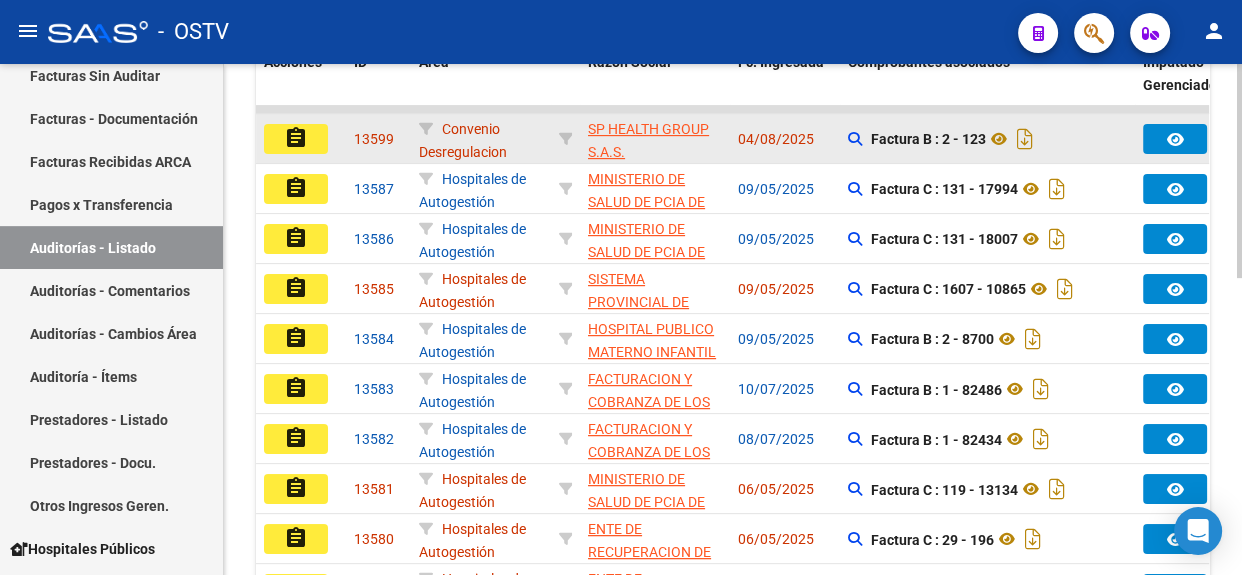 click on "SP HEALTH GROUP S.A.S.  - 30715935933" 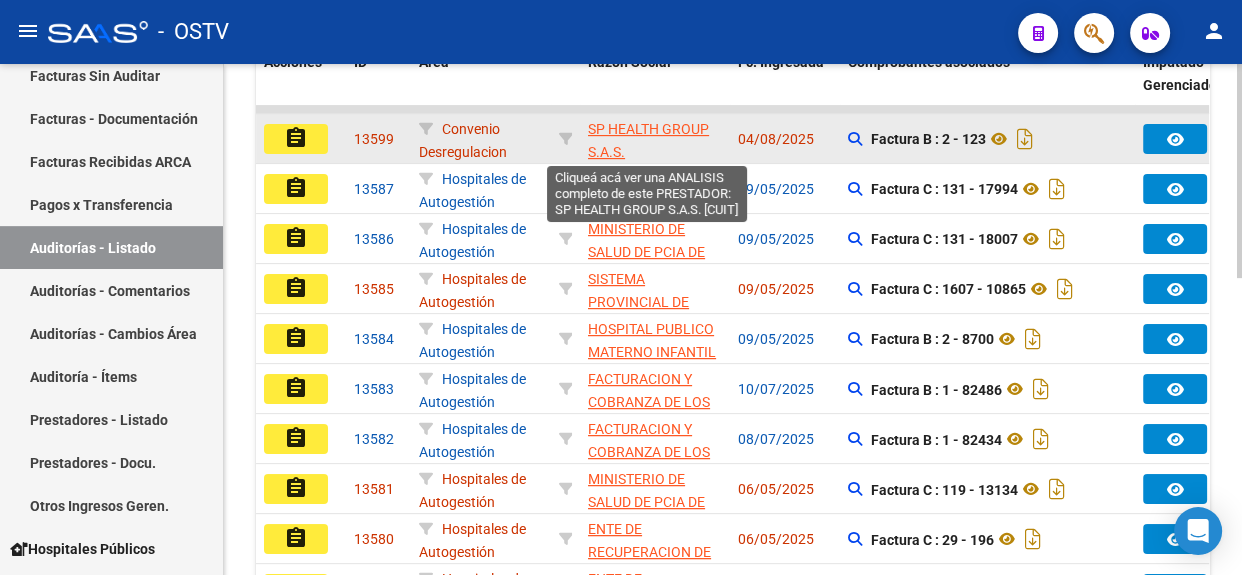 click on "SP HEALTH GROUP S.A.S." 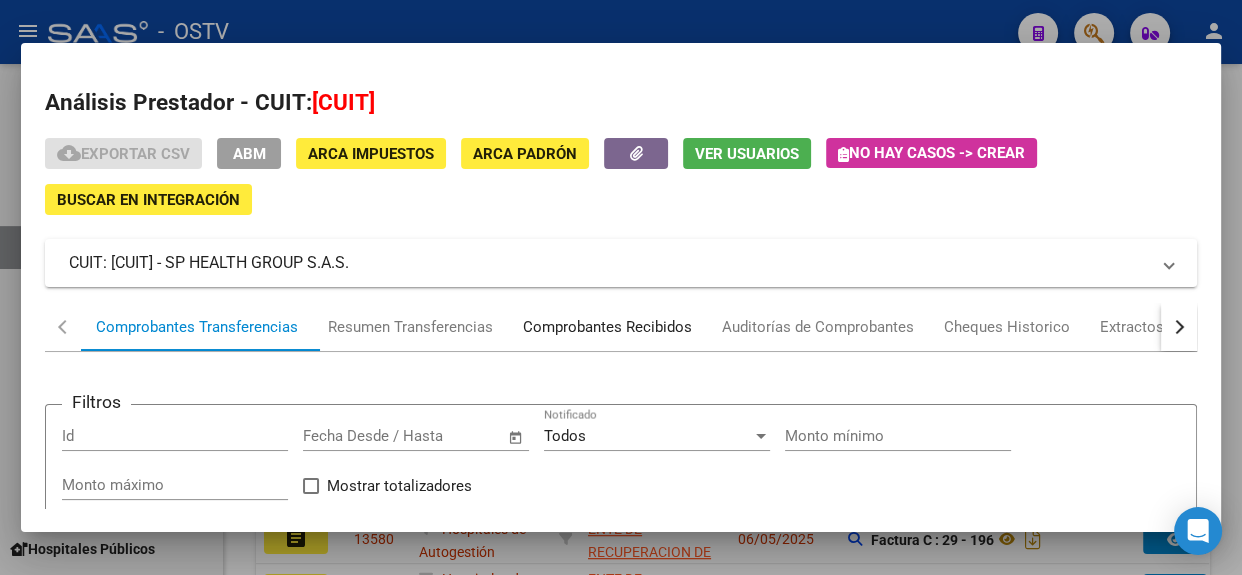 click on "Comprobantes Recibidos" at bounding box center [607, 327] 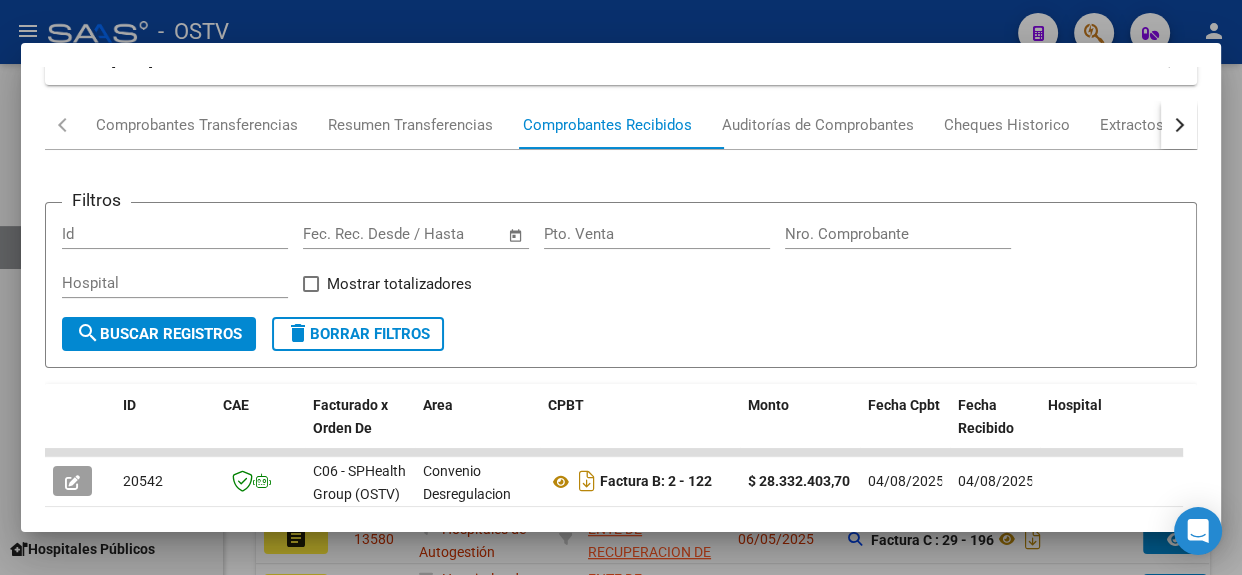 scroll, scrollTop: 0, scrollLeft: 0, axis: both 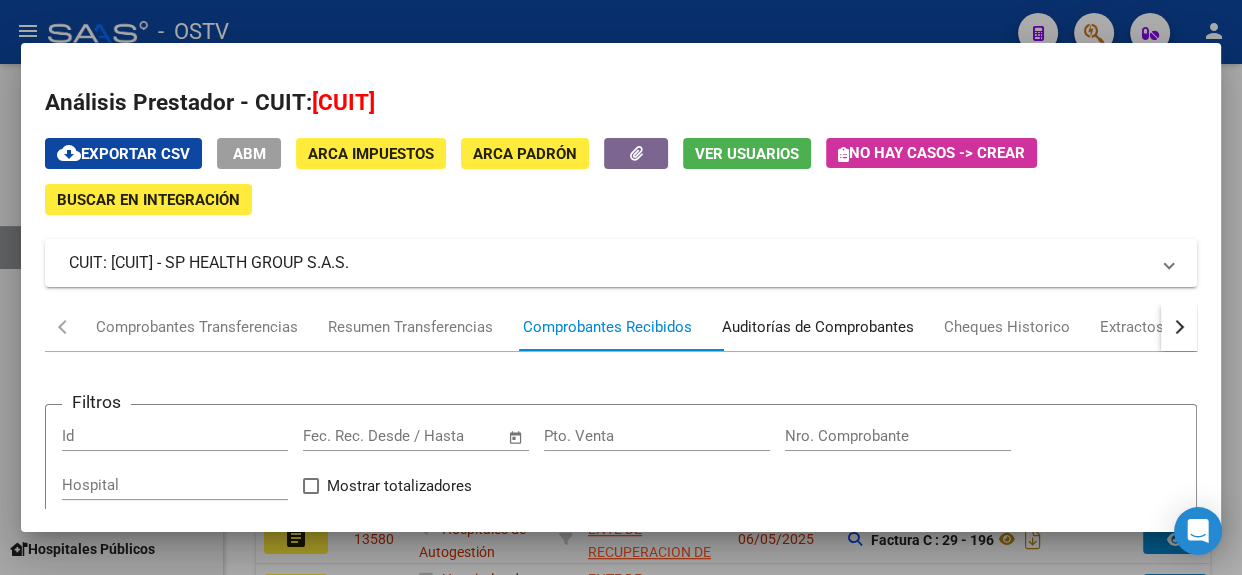 click on "Auditorías de Comprobantes" at bounding box center [818, 327] 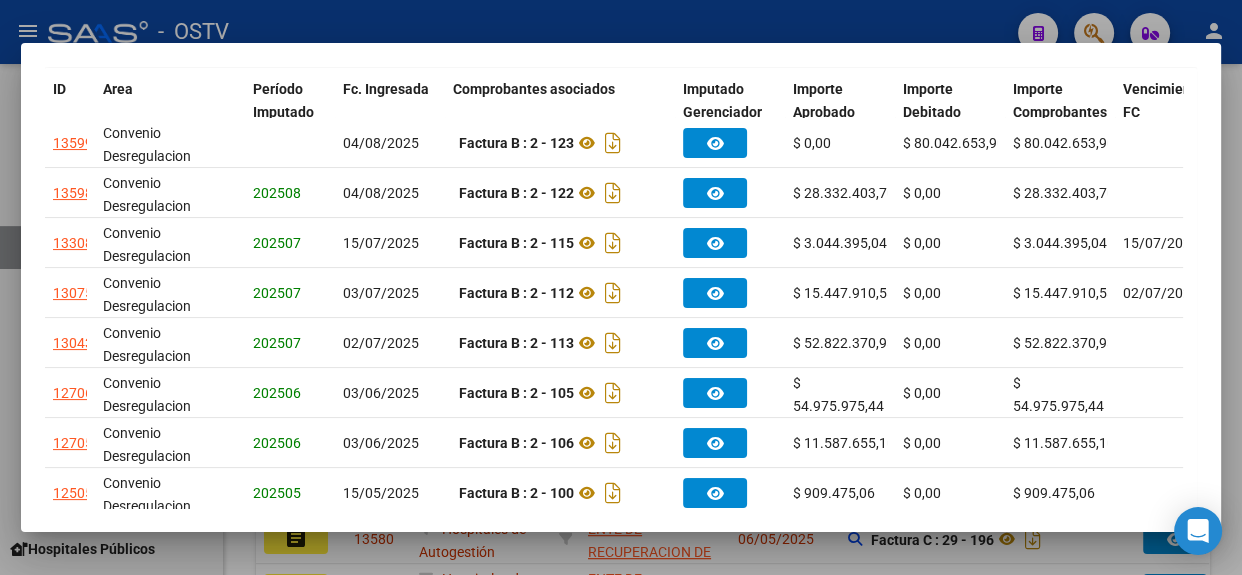 scroll, scrollTop: 322, scrollLeft: 0, axis: vertical 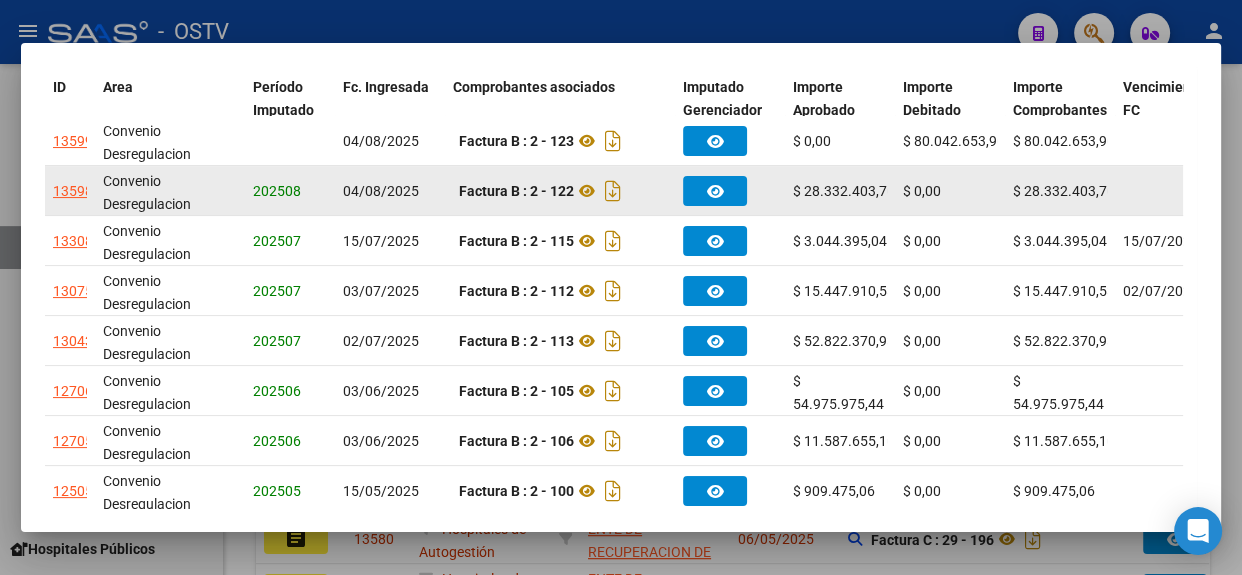 click on "13598" 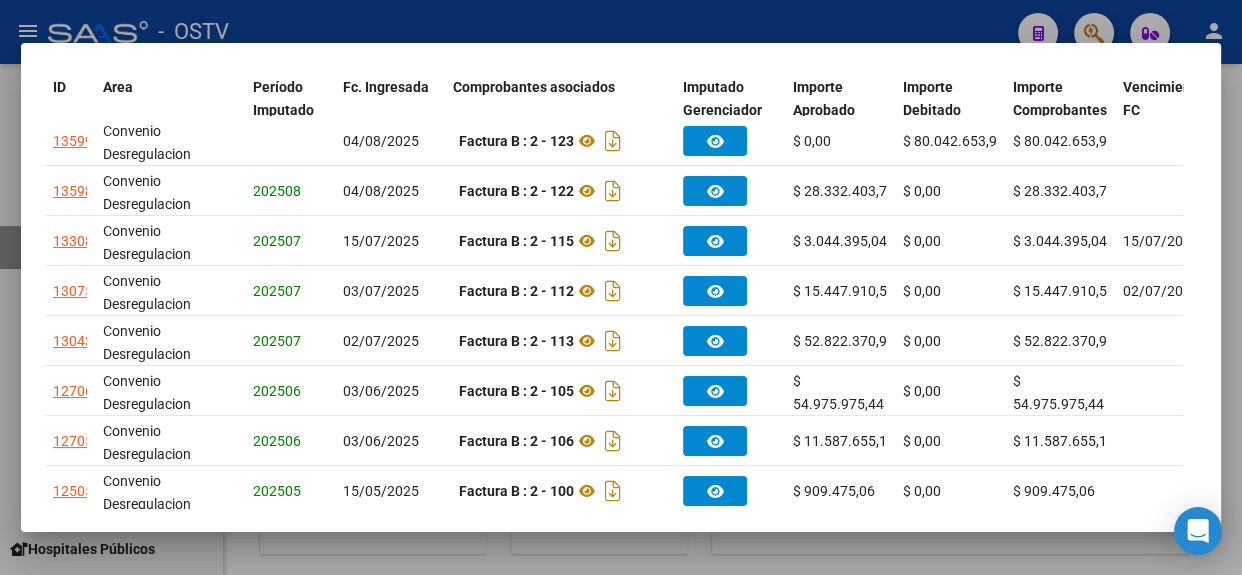 click at bounding box center (621, 287) 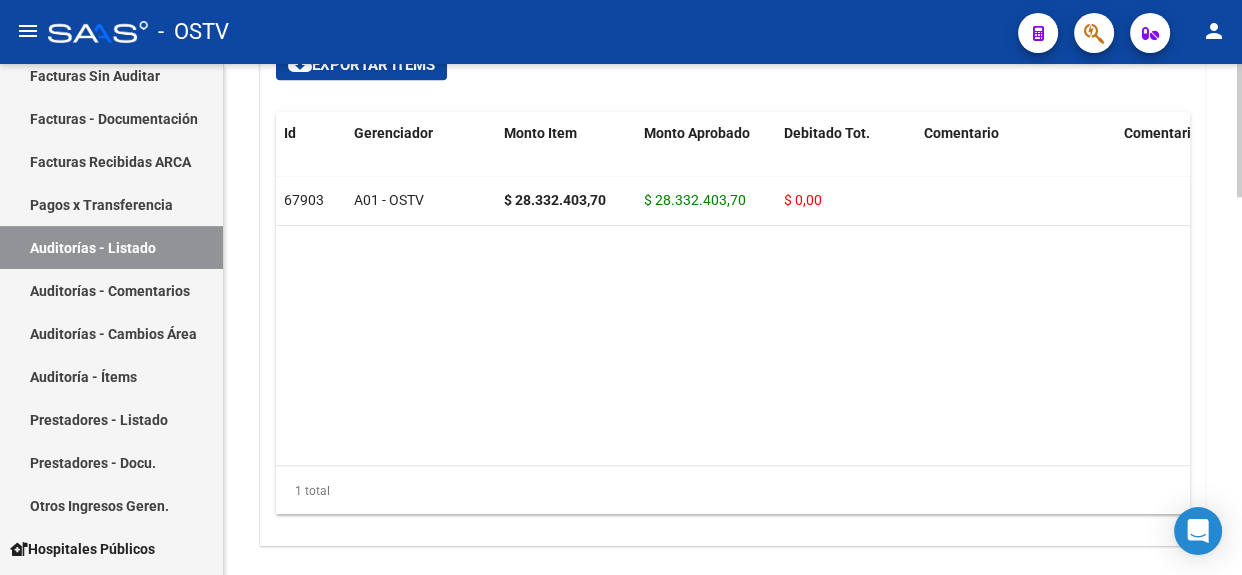 scroll, scrollTop: 1366, scrollLeft: 0, axis: vertical 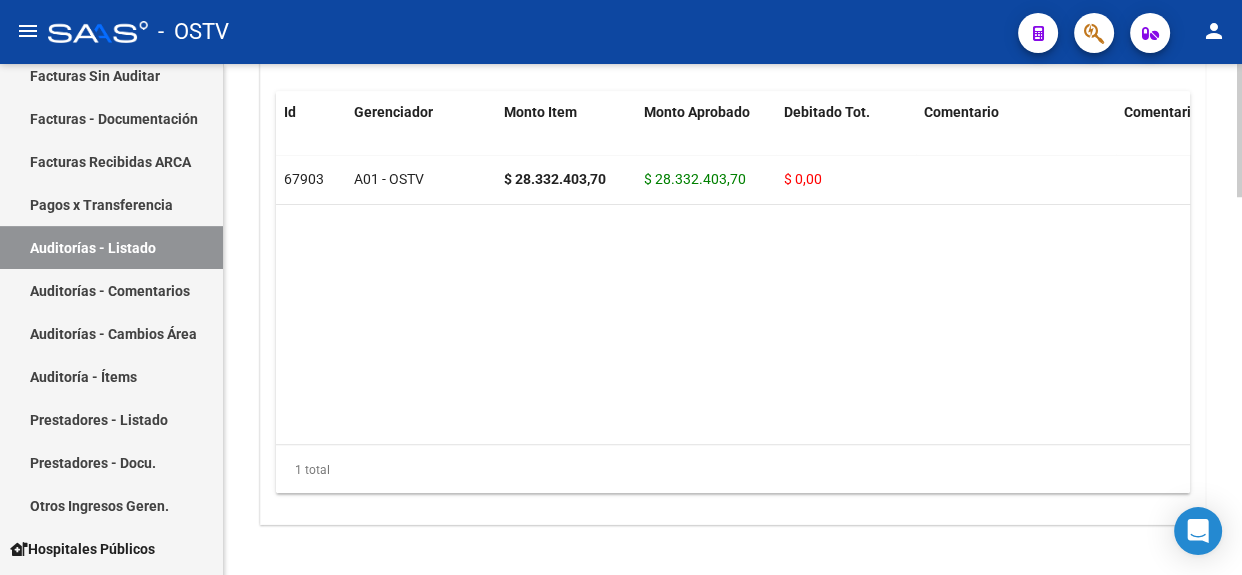 click on "arrow_back Editar 13598    cloud_download  Generar informe  Sin Fecha de Vencimiento  Totales Auditoría Total Comprobantes:  $ 28.332.403,70 Total Items Auditados:  $ 28.332.403,70 Falta Identificar:   $ 0,00 Items Auditados Total Aprobado: $ 28.332.403,70 Total Debitado: $ 0,00 Totales Aprobado - Imputado x Gerenciador Gerenciador Total A01 - OSTV  $ 28.332.403,70 Información del área  Area * Convenio Desregulacion Seleccionar area Periodo Imputado    202508 Ingresar el Periodo  COMENTARIO : Cerrada Comprobantes Asociados a la Auditoría cloud_download  Exportar Comprobantes  ID CAE Facturado x Orden De Razon Social CPBT Monto Fecha Cpbt Fecha Recibido Doc Respaldatoria Expte. Interno Creado Usuario $ 28.332.403,70 20542  C06 - SPHealth Group (OSTV) SP HEALTH GROUP S.A.S.  Factura B: 2 - 122  $ 28.332.403,70 04/08/2025 04/08/2025 04/08/2025 Adriana Zungrone - contable@conexionsalud.com.ar Items/Detalle de la auditoría cloud_download  Exportar Items  Id Gerenciador Monto Item Monto Aprobado CUIL" 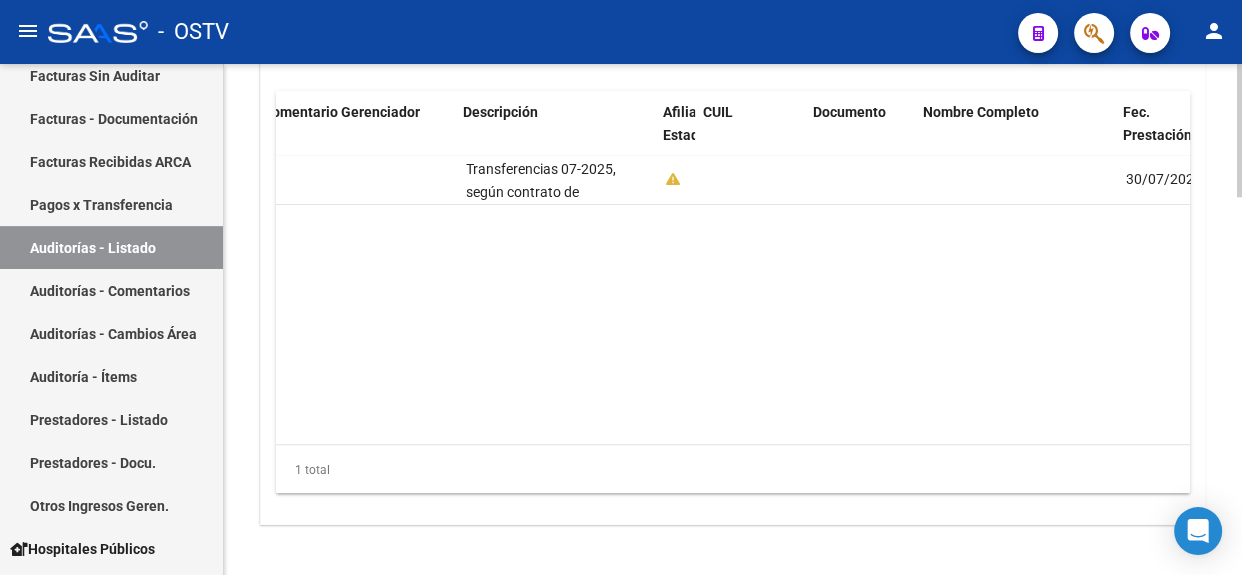 scroll, scrollTop: 0, scrollLeft: 860, axis: horizontal 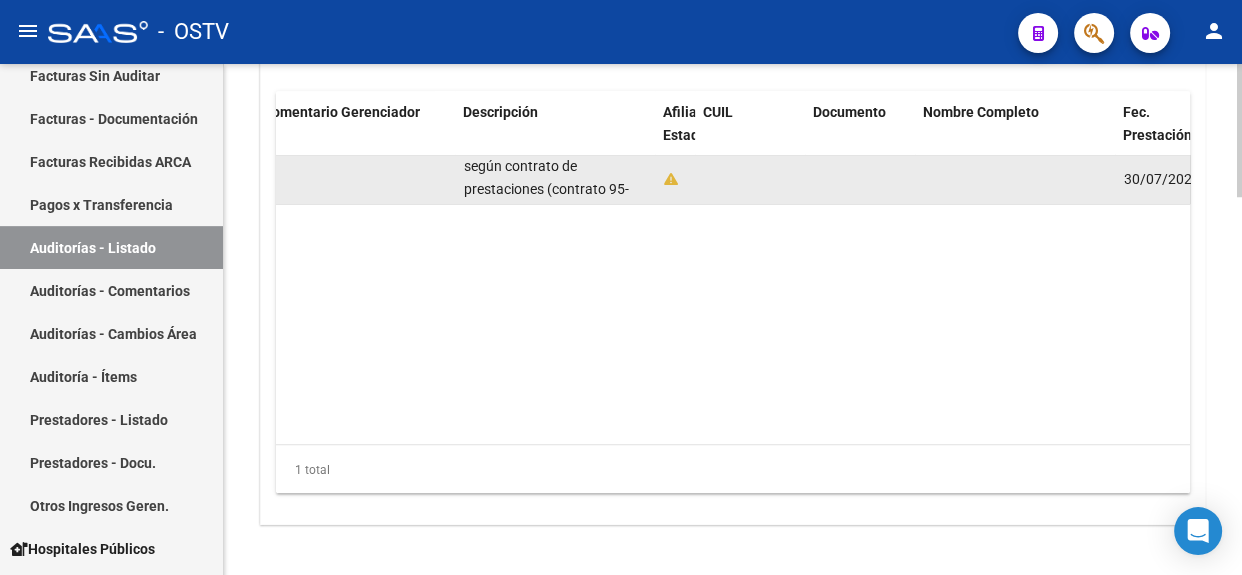 drag, startPoint x: 465, startPoint y: 167, endPoint x: 562, endPoint y: 191, distance: 99.92497 